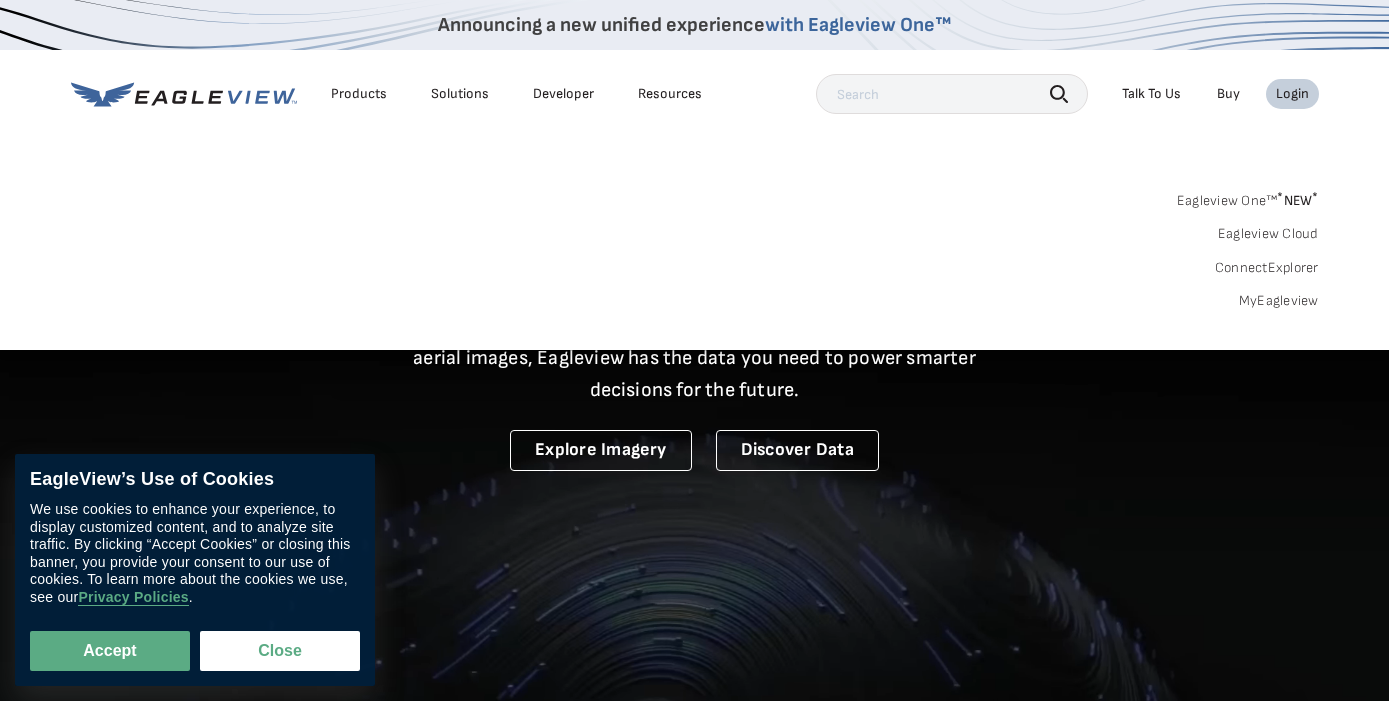 scroll, scrollTop: 0, scrollLeft: 0, axis: both 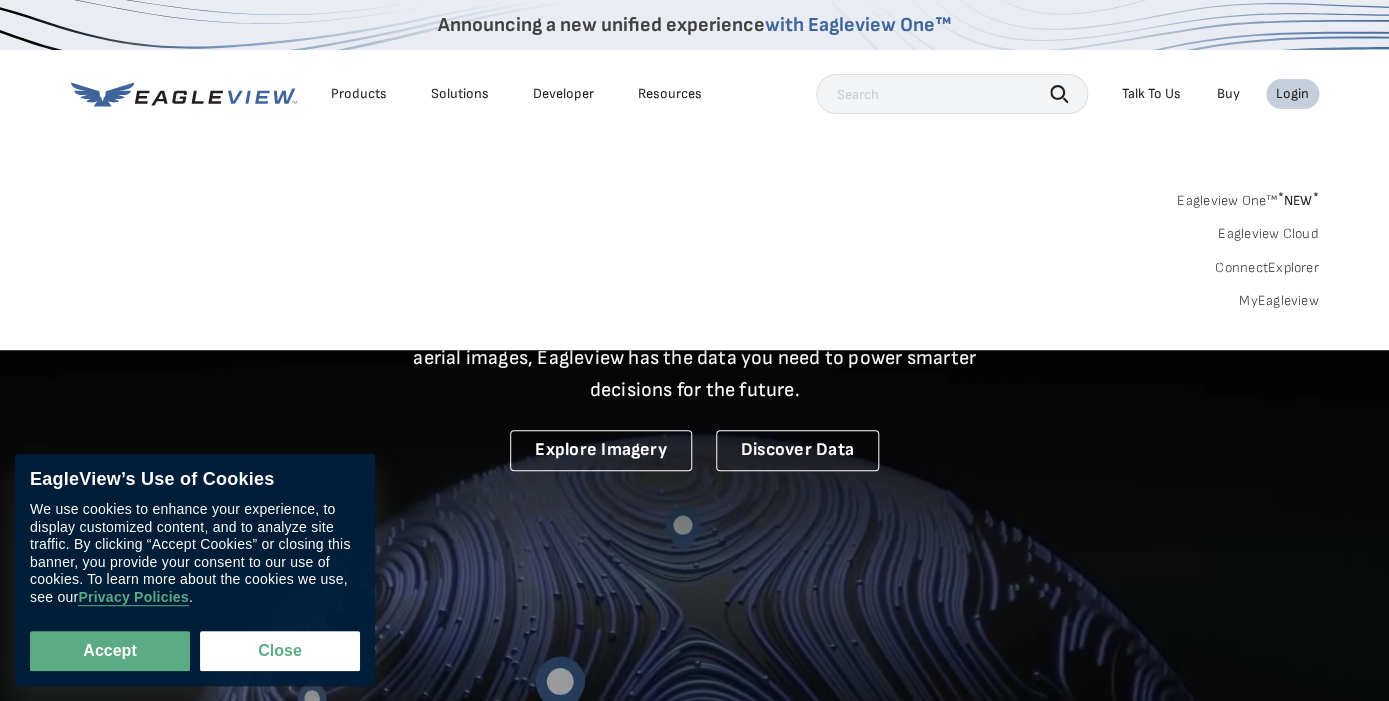click on "MyEagleview" at bounding box center (1279, 301) 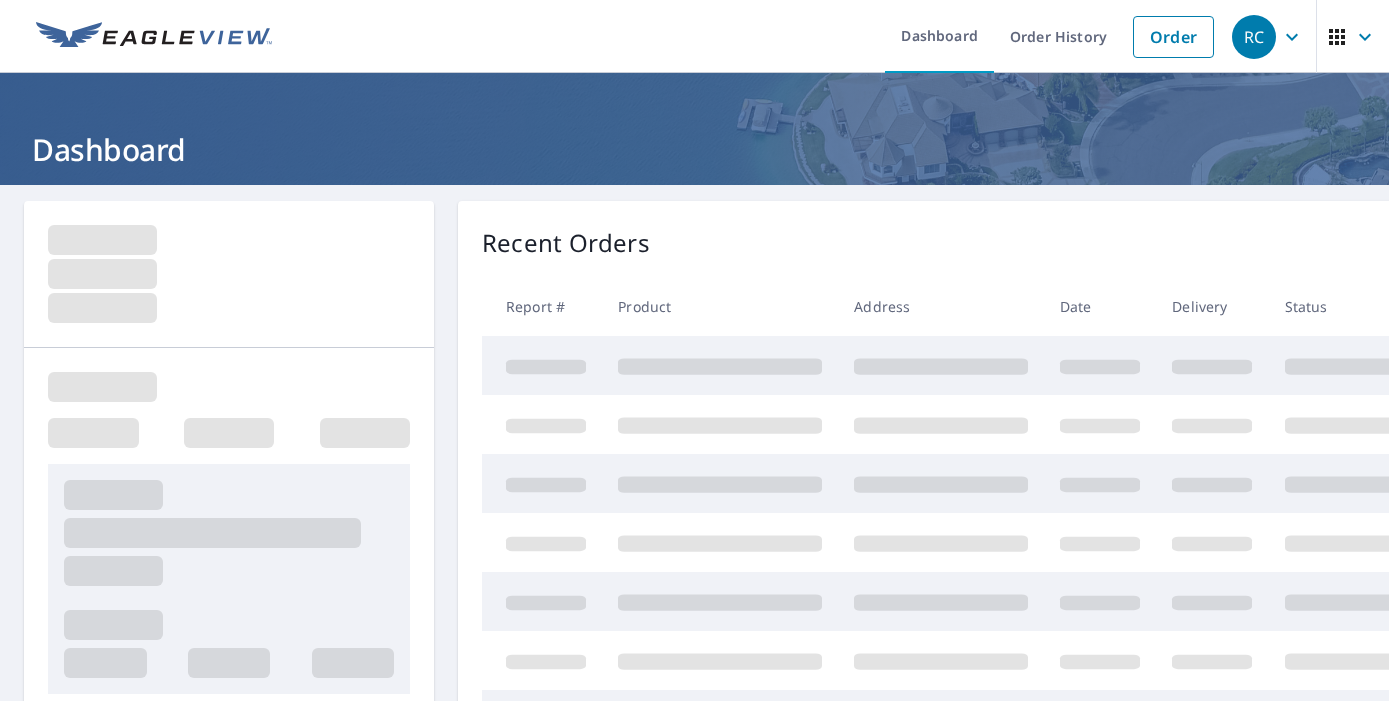 scroll, scrollTop: 0, scrollLeft: 0, axis: both 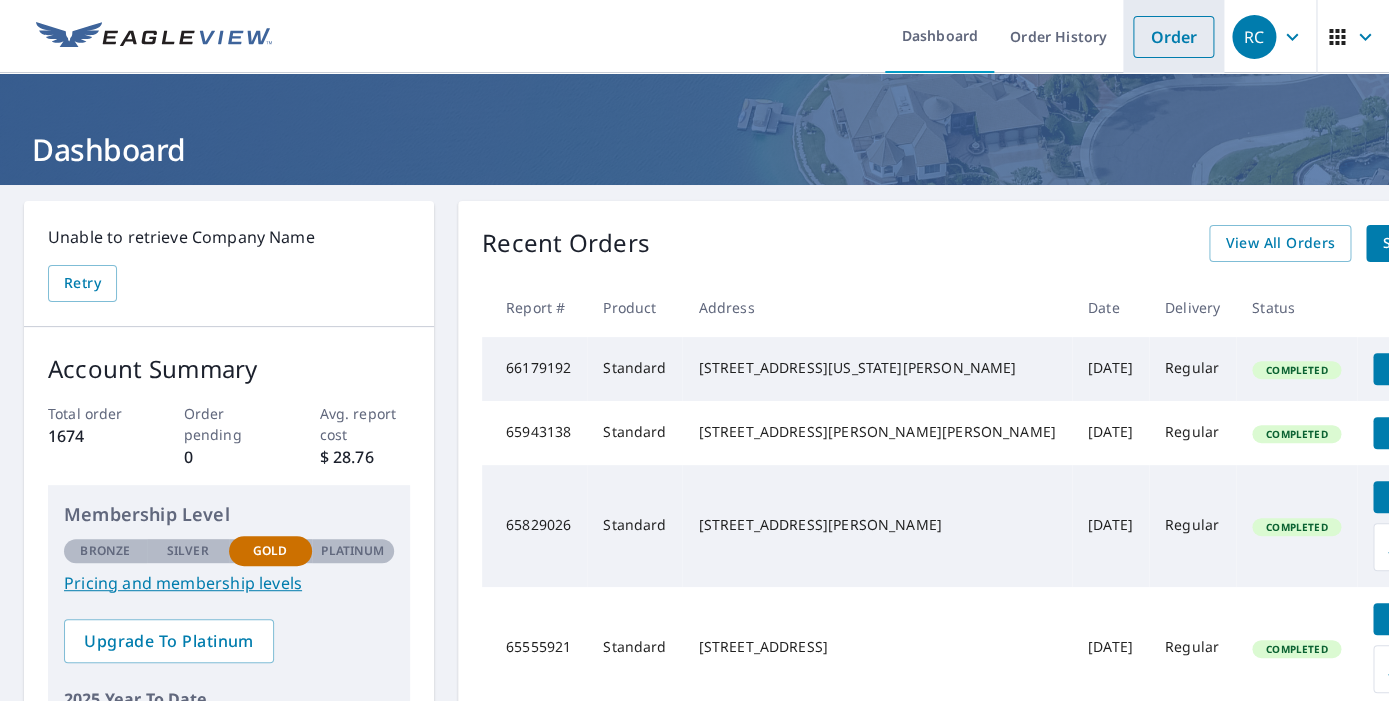 click on "Order" at bounding box center (1173, 37) 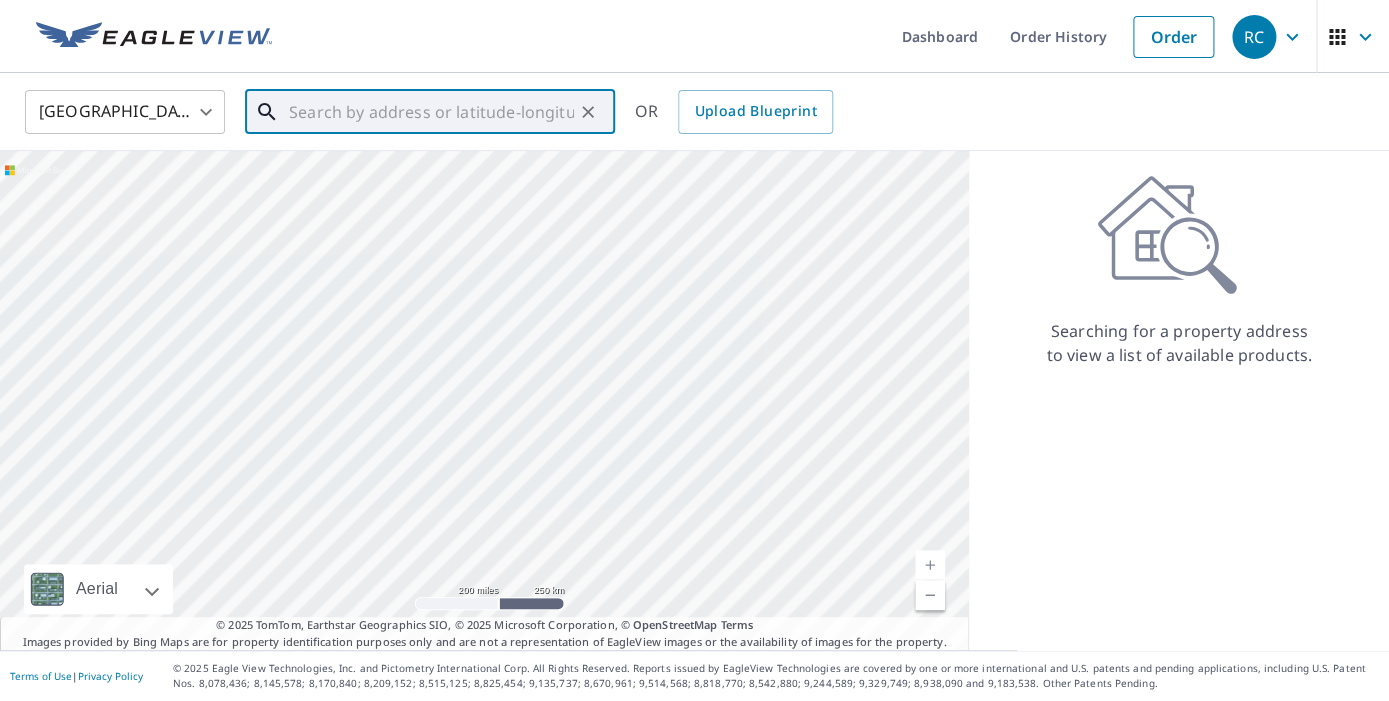 click at bounding box center [431, 112] 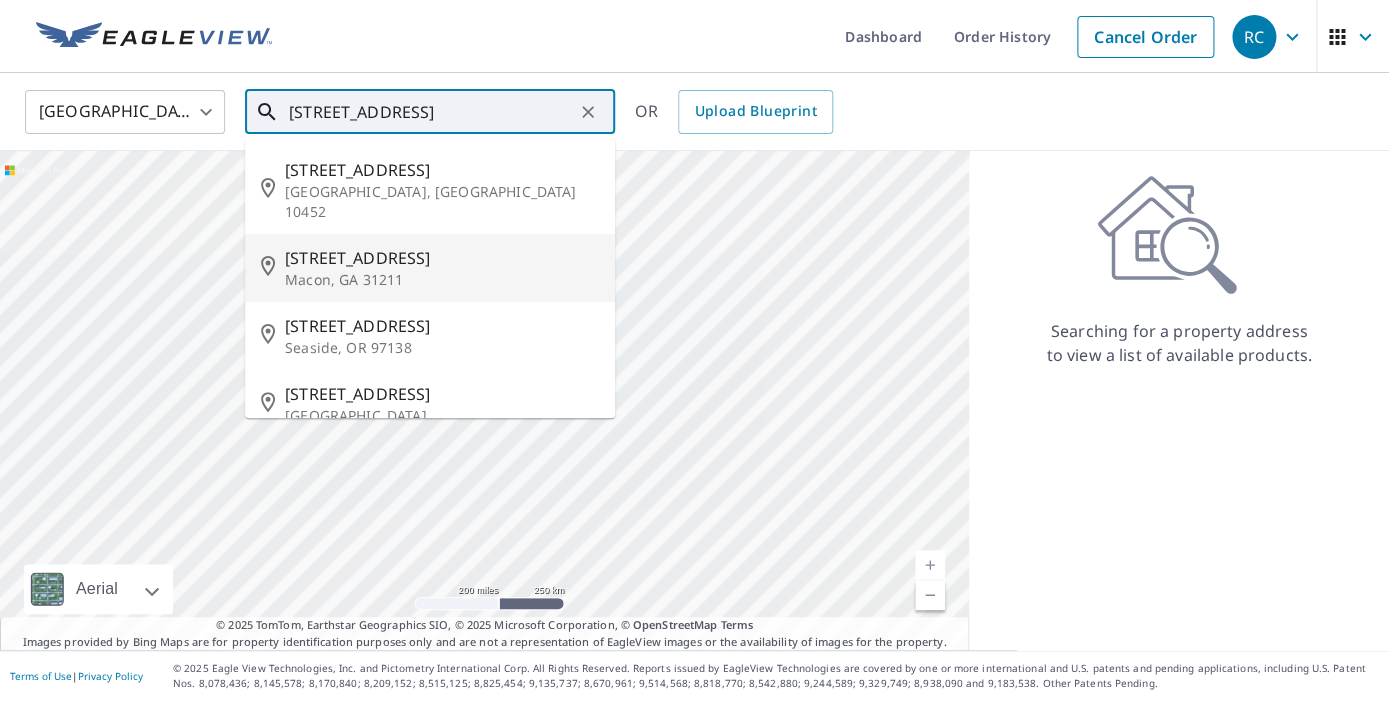 click on "979 Summit Ave" at bounding box center (442, 258) 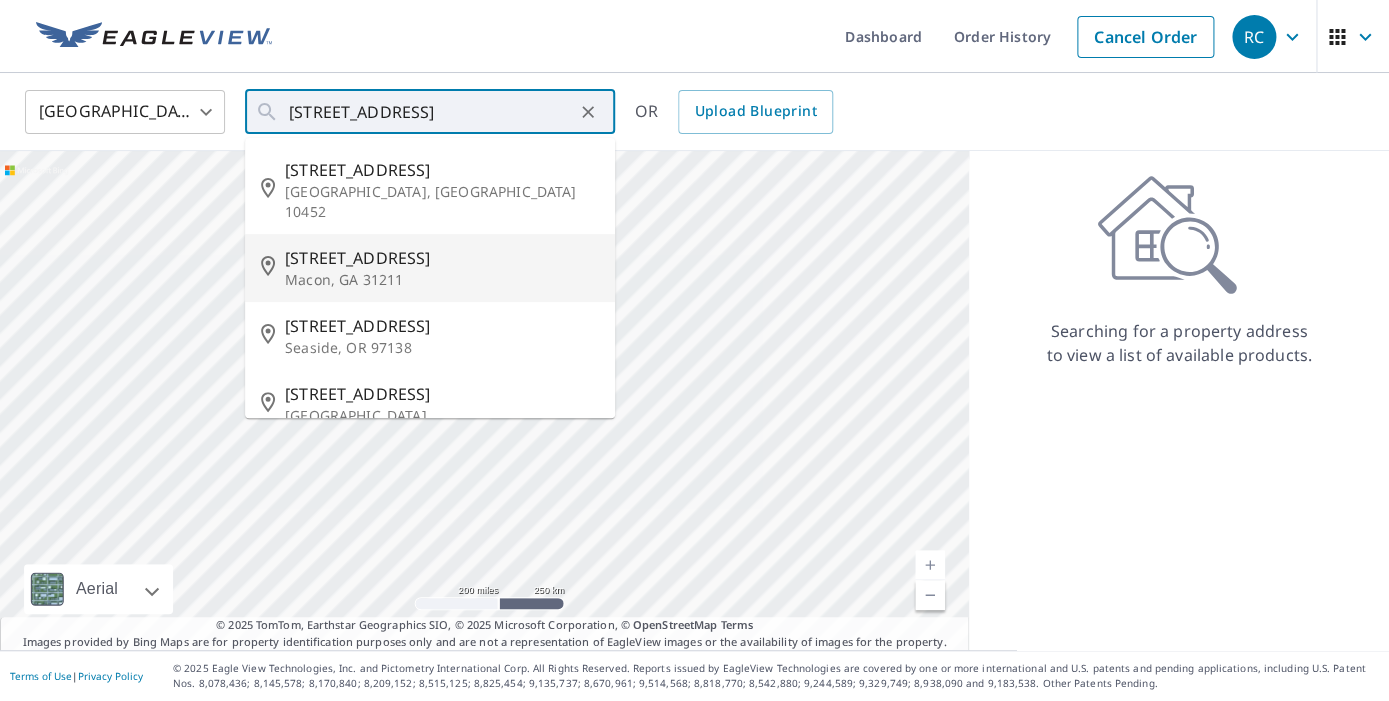 type on "979 Summit Ave Macon, GA 31211" 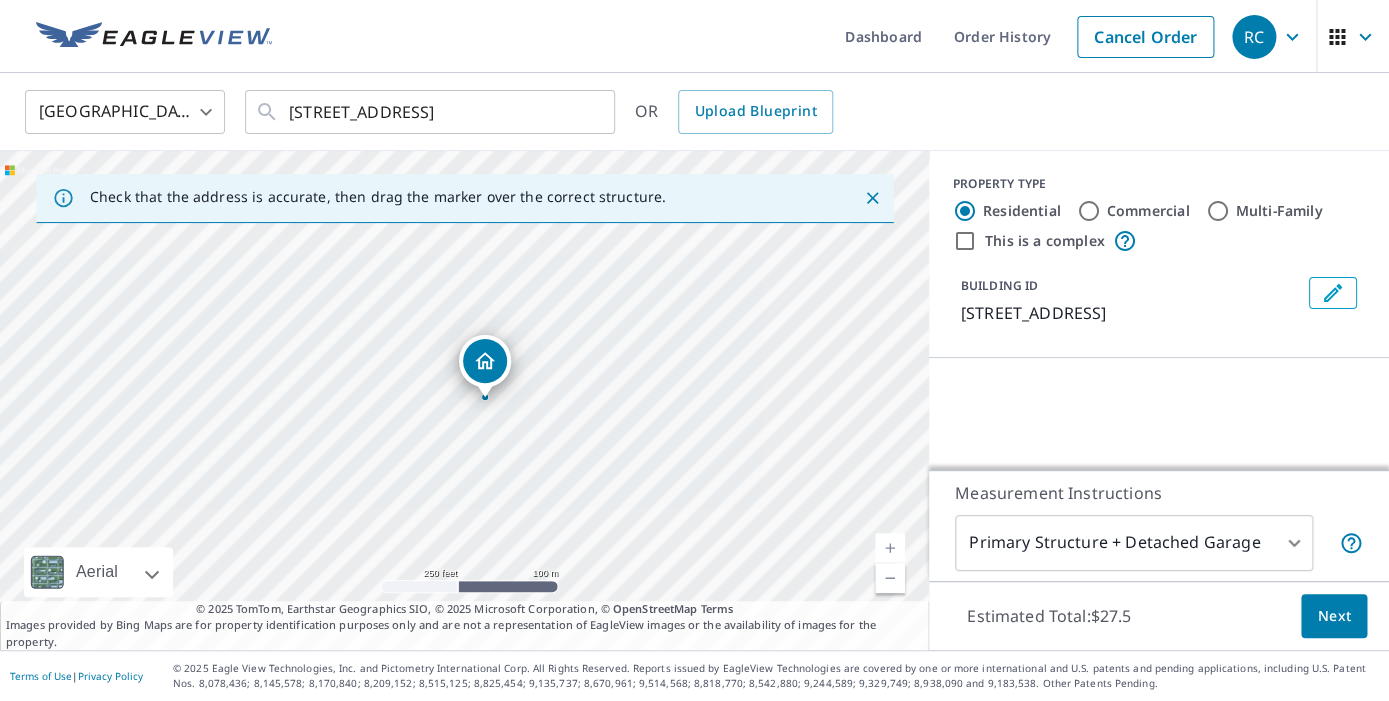 click on "979 Summit Ave Macon, GA 31211" at bounding box center [464, 400] 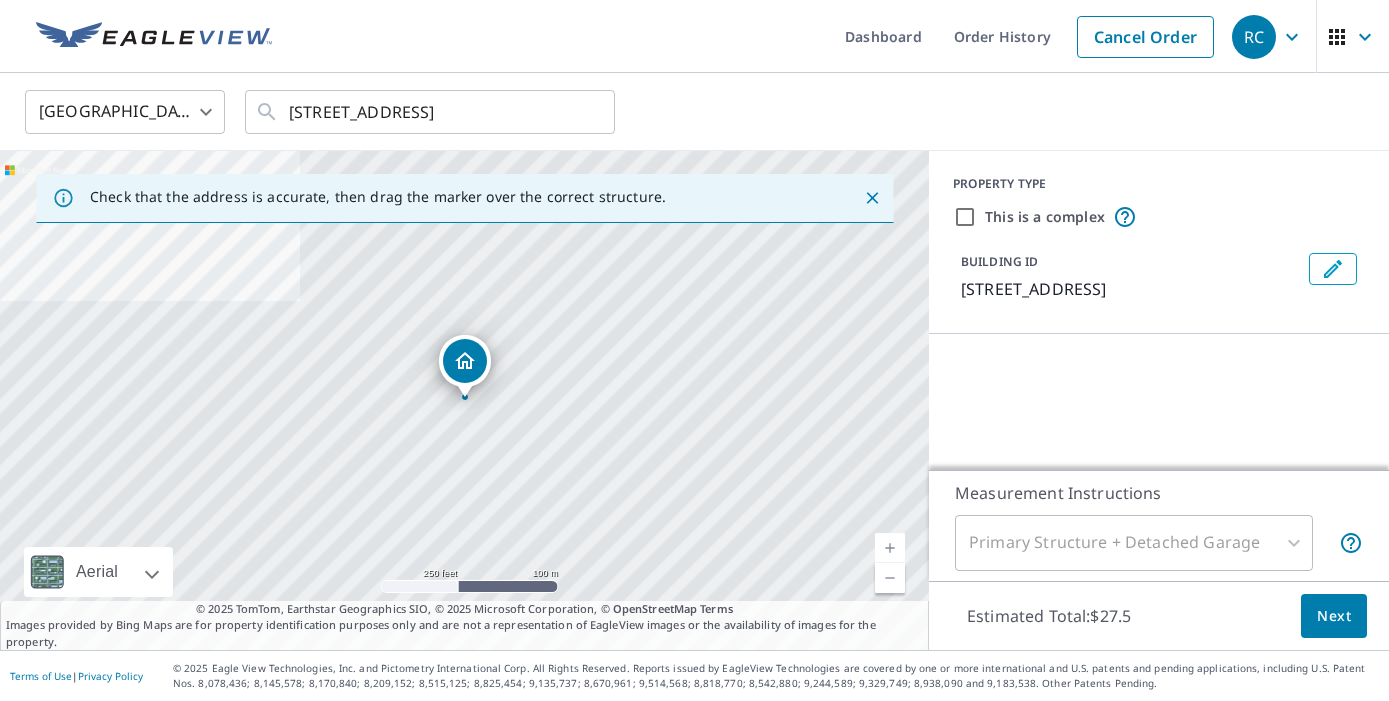 scroll, scrollTop: 0, scrollLeft: 0, axis: both 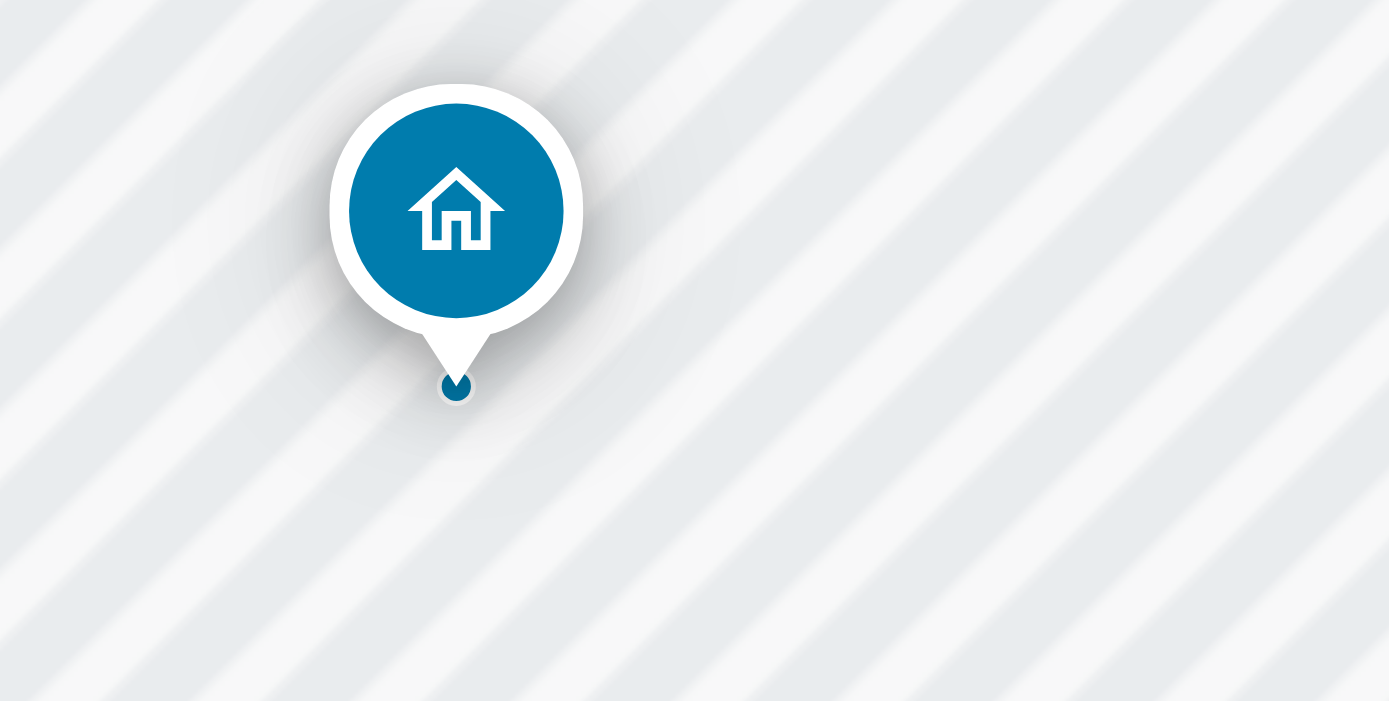 drag, startPoint x: 488, startPoint y: 404, endPoint x: 501, endPoint y: 409, distance: 13.928389 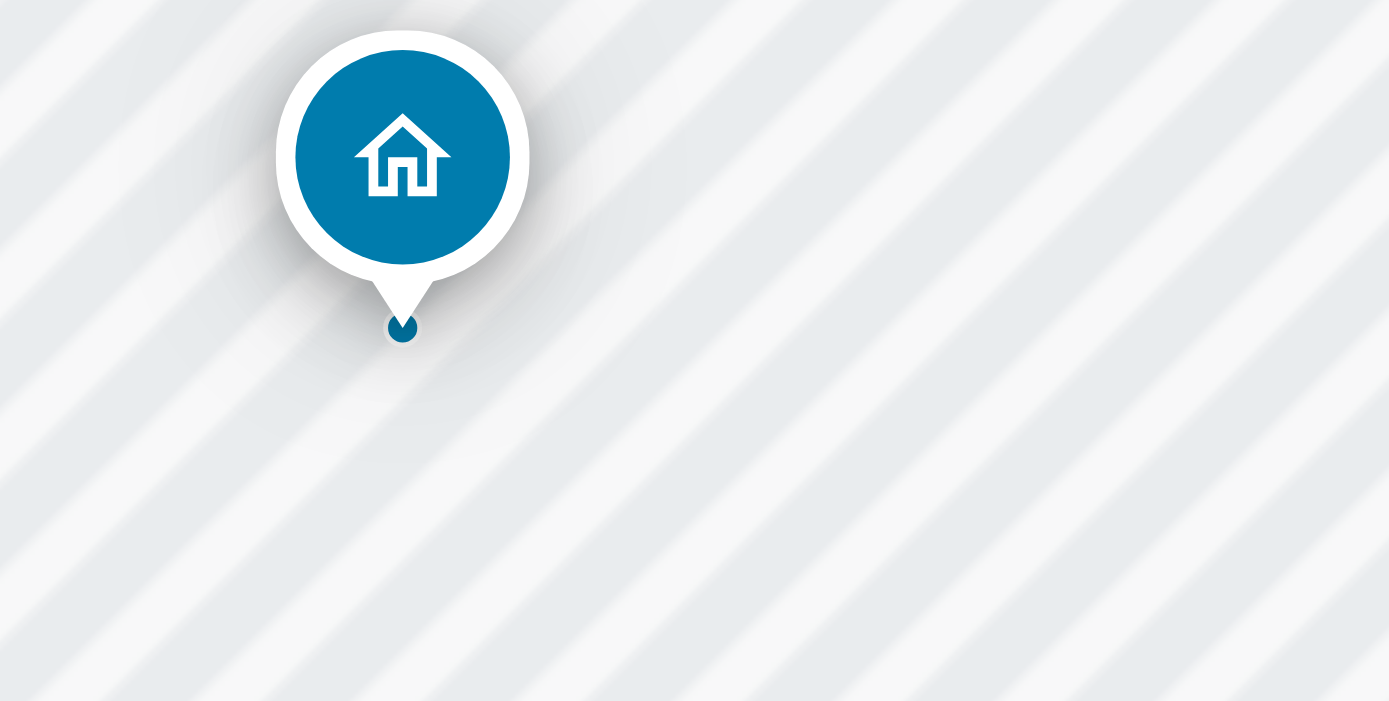 click on "979 Summit Ave Macon, GA 31211" at bounding box center (464, 400) 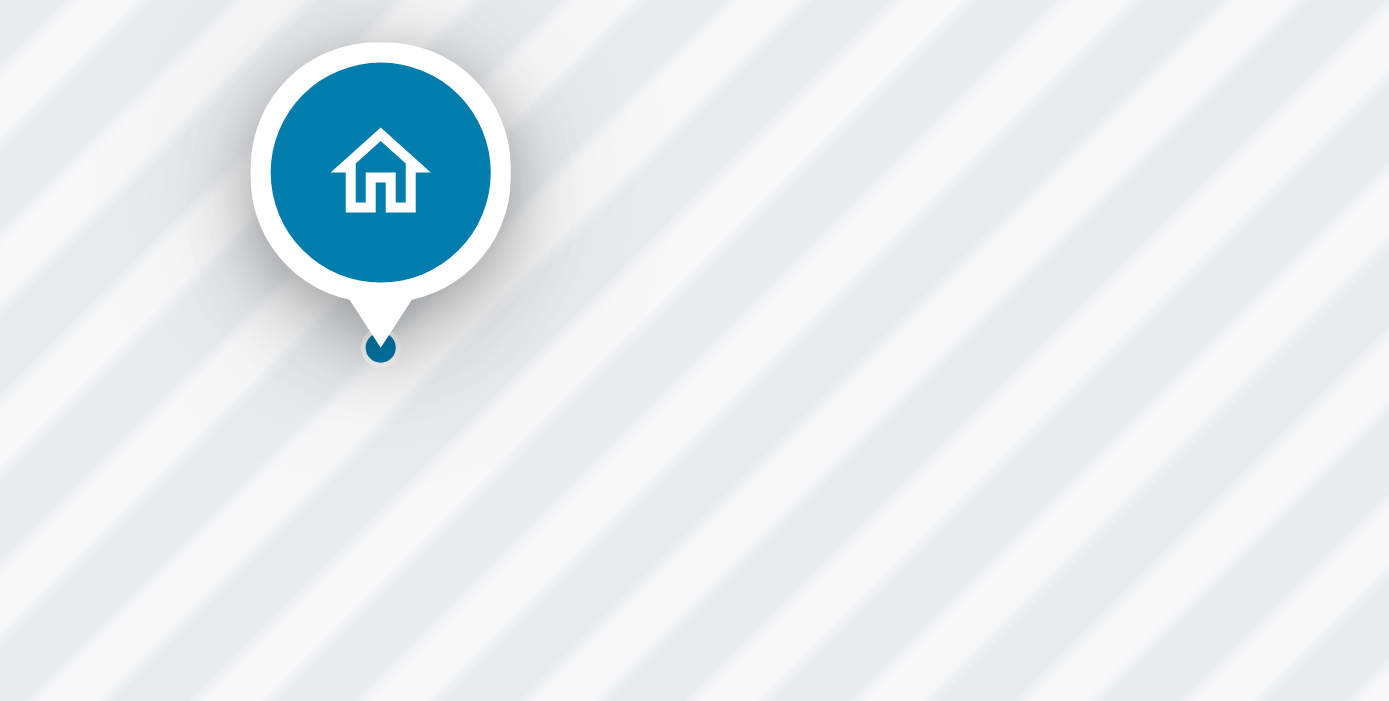 click on "979 Summit Ave Macon, GA 31211" at bounding box center [464, 400] 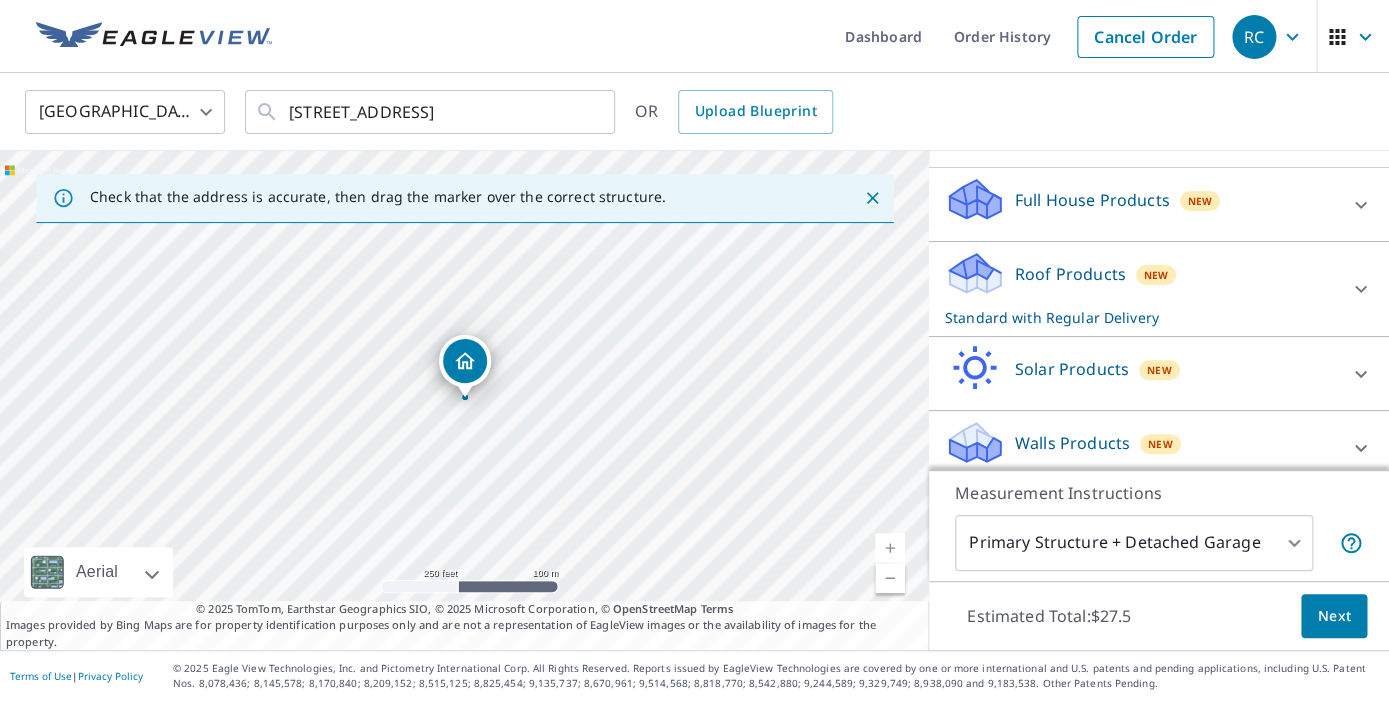 scroll, scrollTop: 206, scrollLeft: 0, axis: vertical 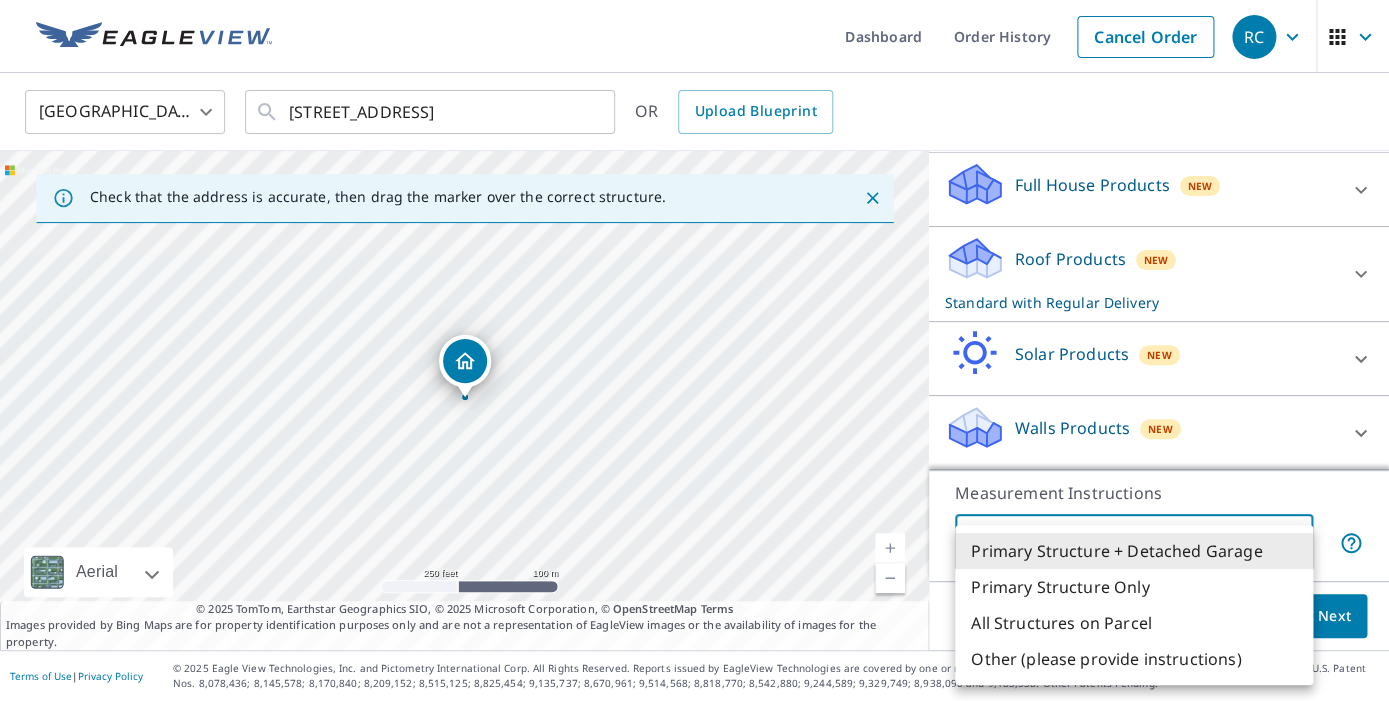 click on "RC RC
Dashboard Order History Cancel Order RC United States US ​ 979 Summit Ave Macon, GA 31211 ​ OR Upload Blueprint Check that the address is accurate, then drag the marker over the correct structure. 979 Summit Ave Macon, GA 31211 Aerial Road A standard road map Aerial A detailed look from above Labels Labels 250 feet 100 m © 2025 TomTom, © Vexcel Imaging, © 2025 Microsoft Corporation,  © OpenStreetMap Terms © 2025 TomTom, Earthstar Geographics SIO, © 2025 Microsoft Corporation, ©   OpenStreetMap   Terms Images provided by Bing Maps are for property identification purposes only and are not a representation of EagleView images or the availability of images for the property. PROPERTY TYPE Residential Commercial Multi-Family This is a complex BUILDING ID 979 Summit Ave, Macon, GA, 31211 Full House Products New Full House™ $91 Roof Products New Standard with Regular Delivery Premium $24.25 - $75.5 Standard $27.5 Delivery Regular $0 8 ​ QuickSquares™ $18 Gutter $13.75 Bid Perfect™ $18 1" at bounding box center [694, 350] 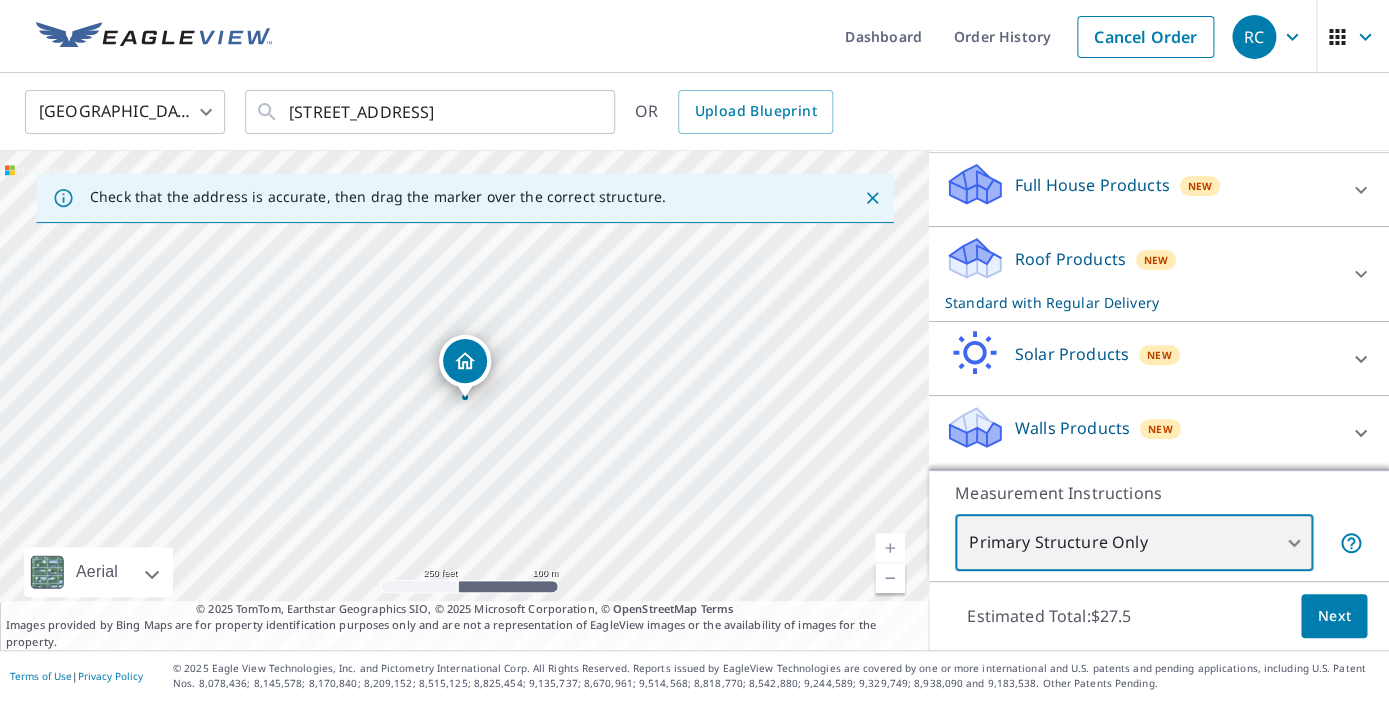 type on "2" 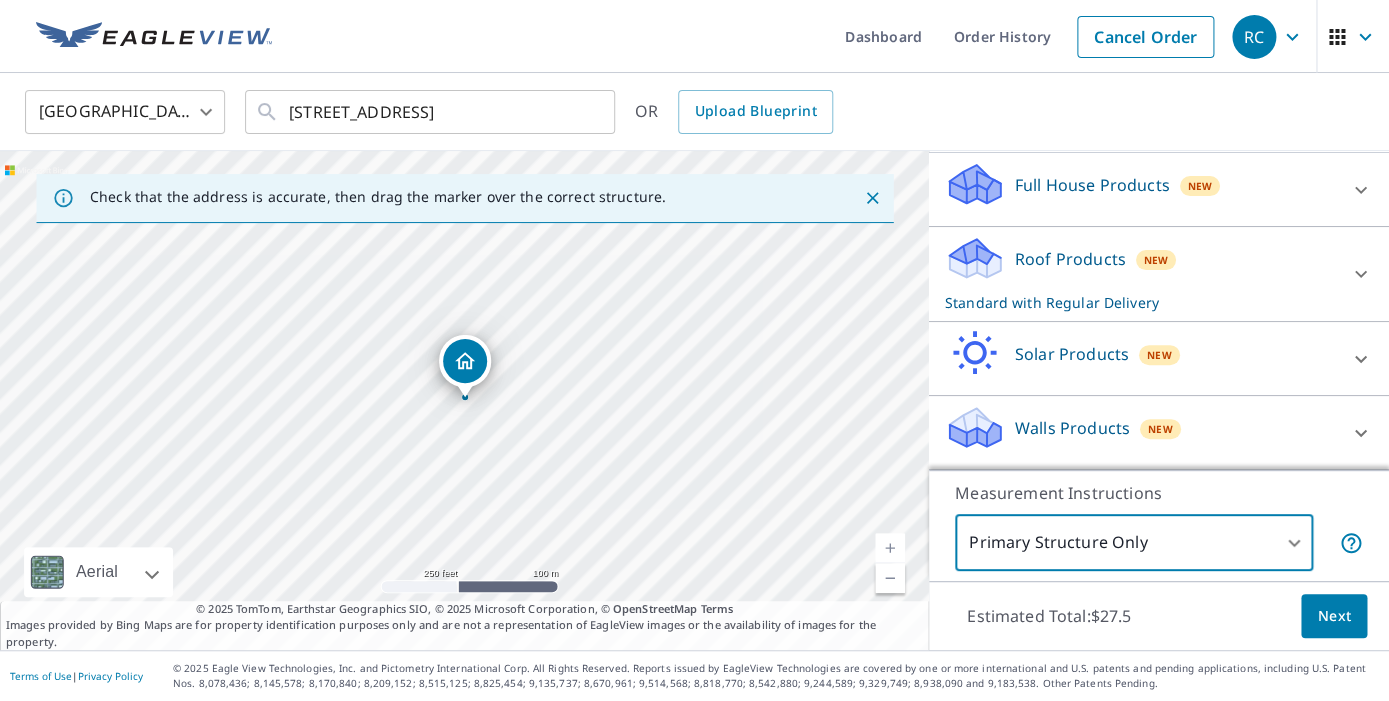 click on "Roof Products" at bounding box center [1070, 259] 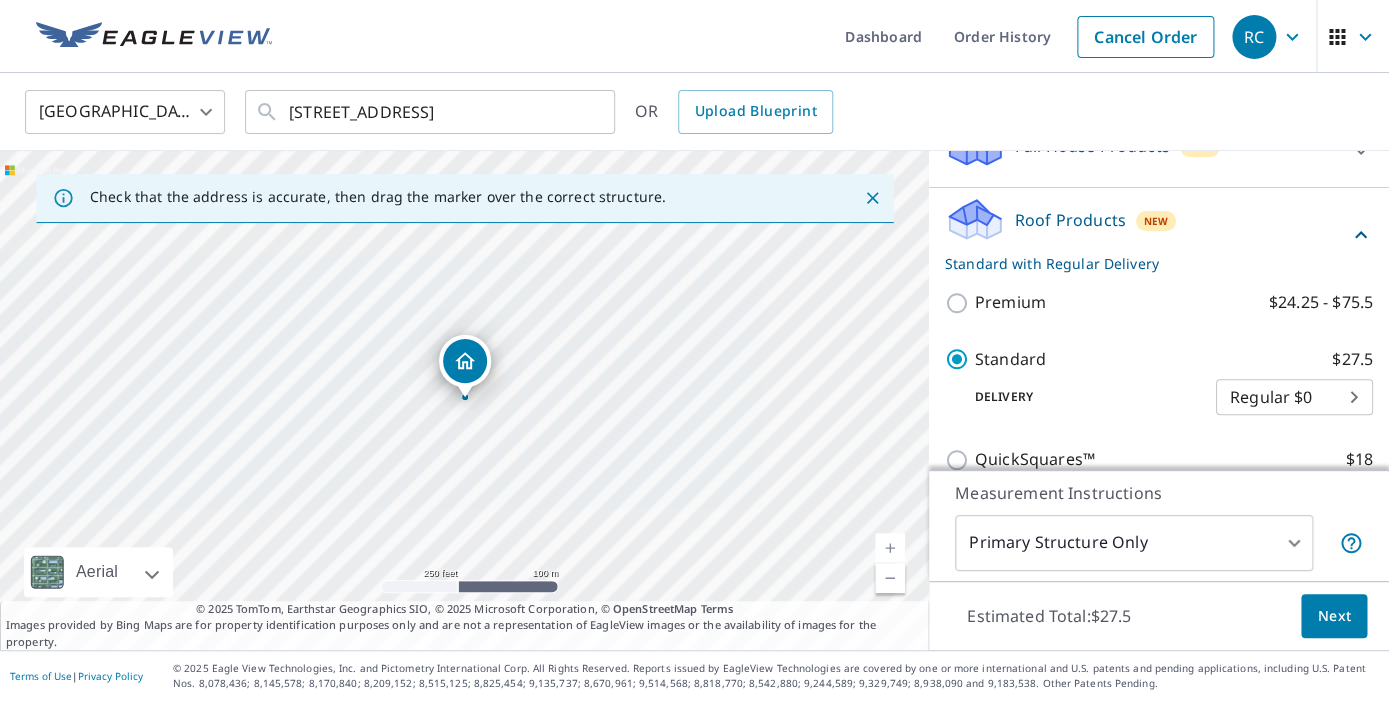 scroll, scrollTop: 254, scrollLeft: 0, axis: vertical 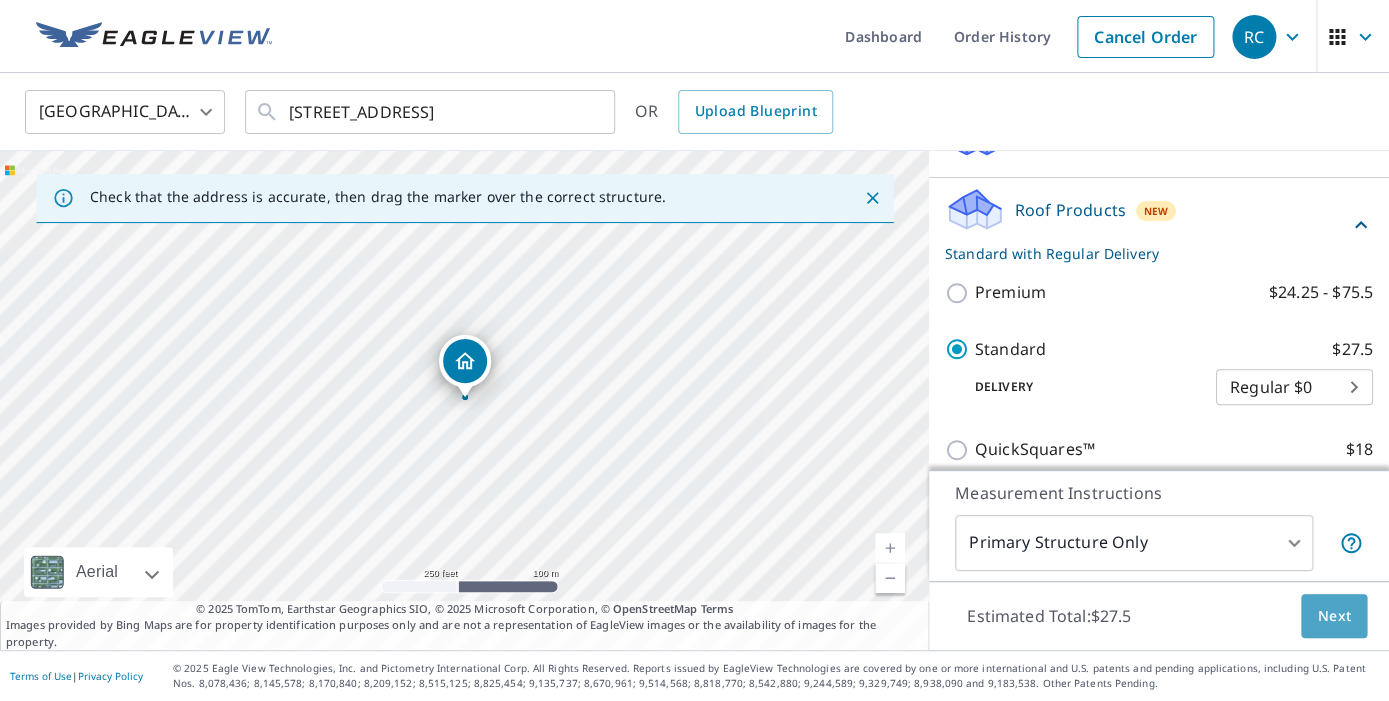 click on "Next" at bounding box center [1334, 616] 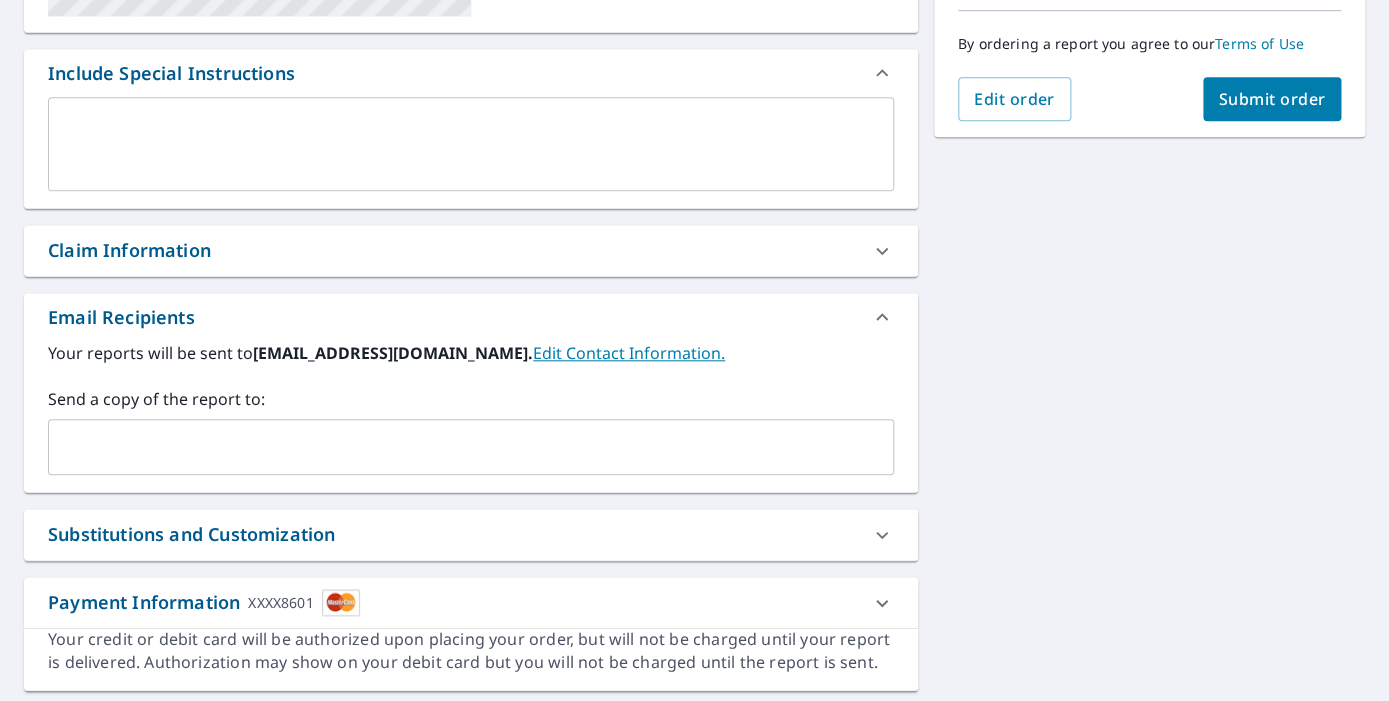 scroll, scrollTop: 502, scrollLeft: 0, axis: vertical 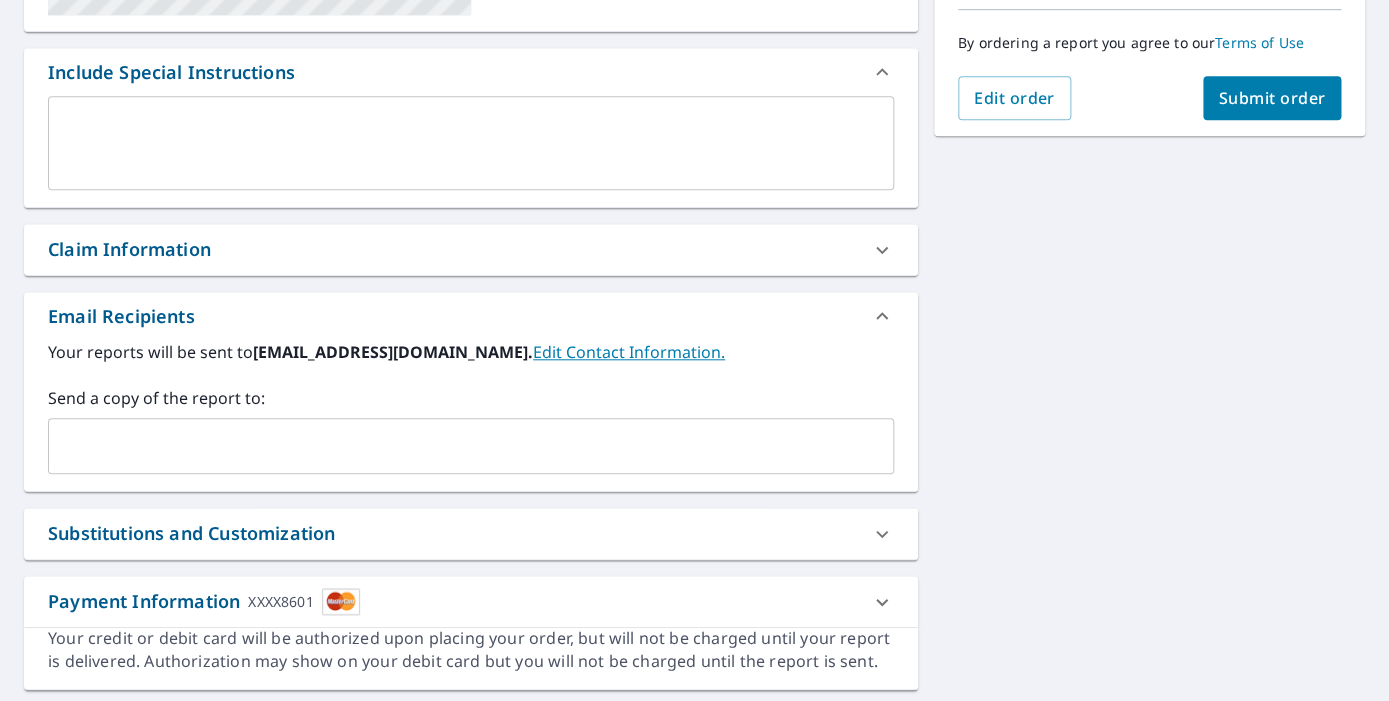 click at bounding box center (456, 446) 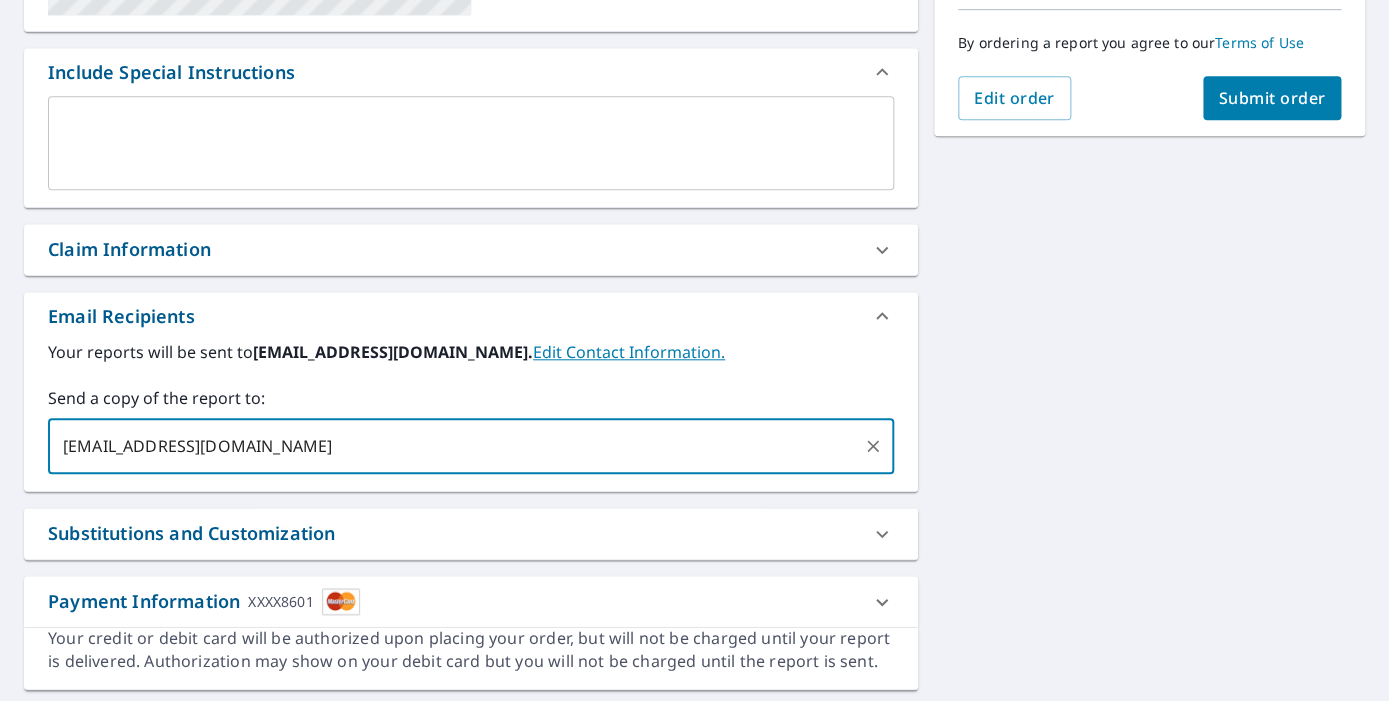 type on "llmartinjr2014@gmail.com" 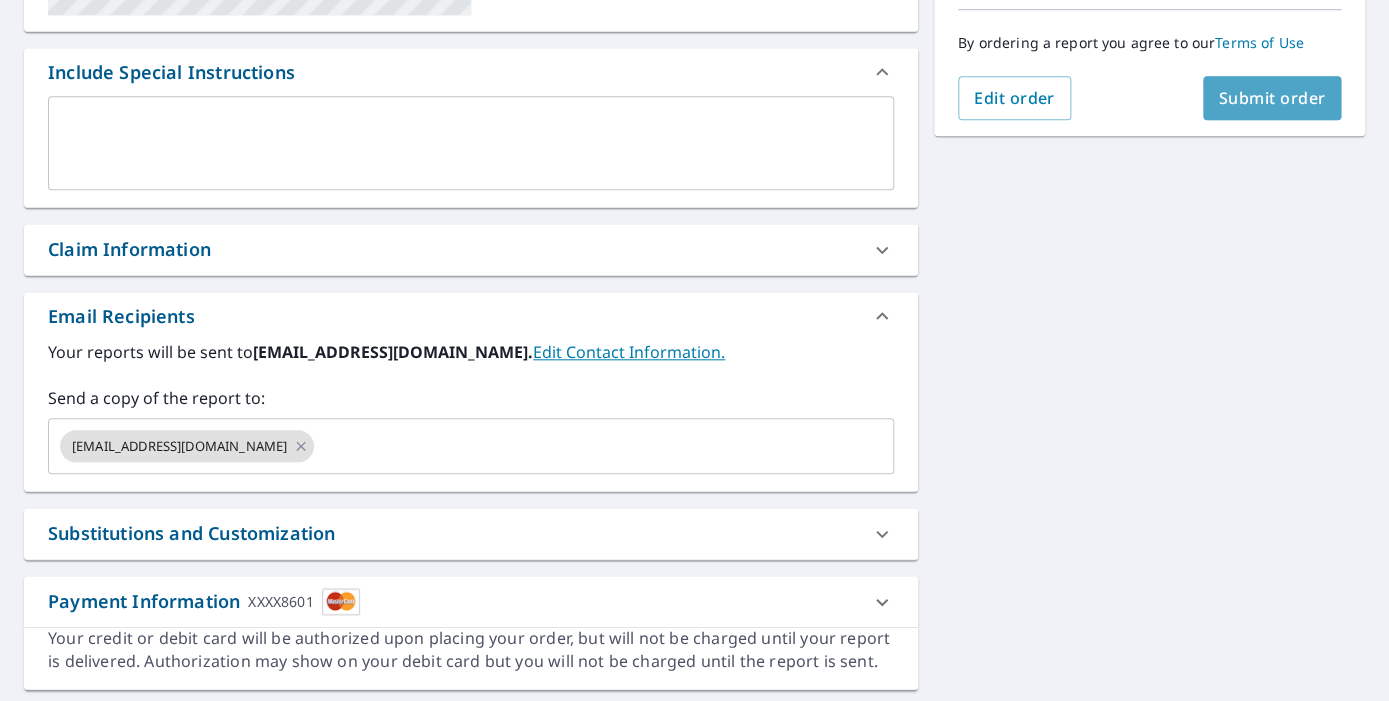 click on "Submit order" at bounding box center [1272, 98] 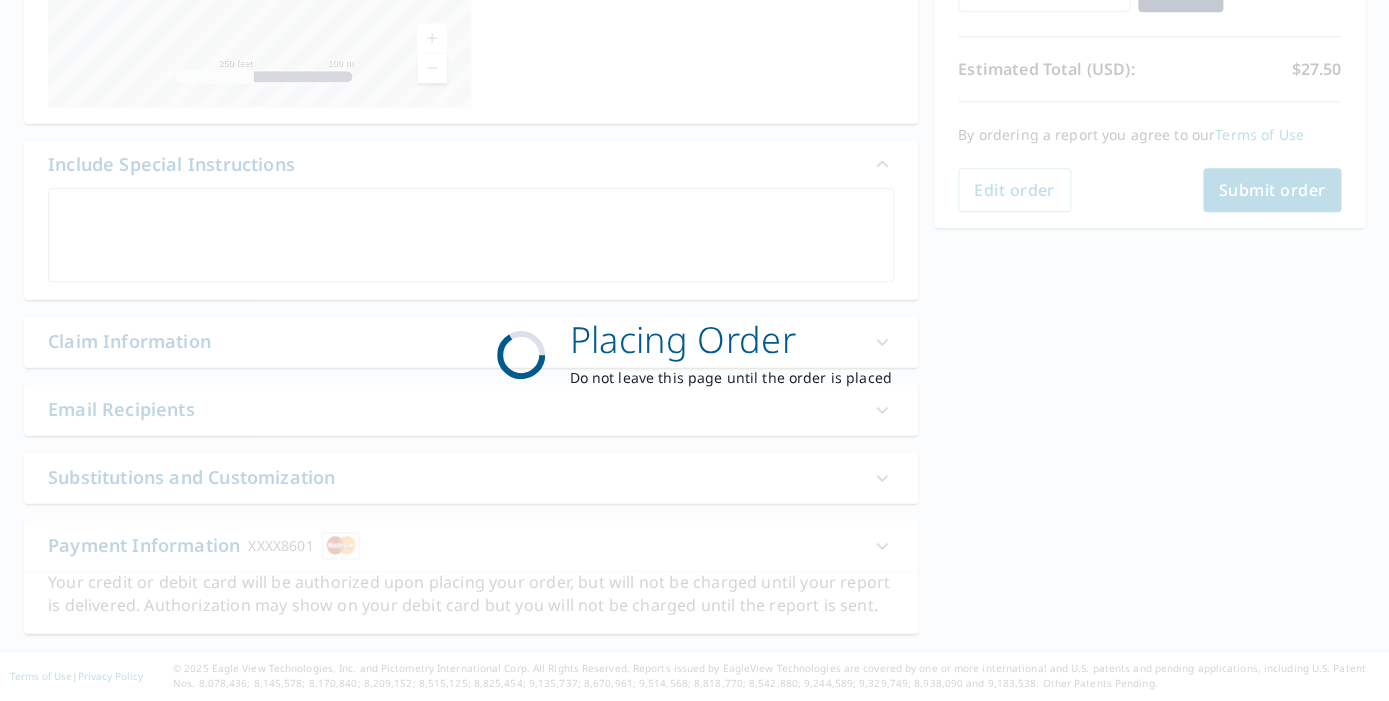 scroll, scrollTop: 411, scrollLeft: 0, axis: vertical 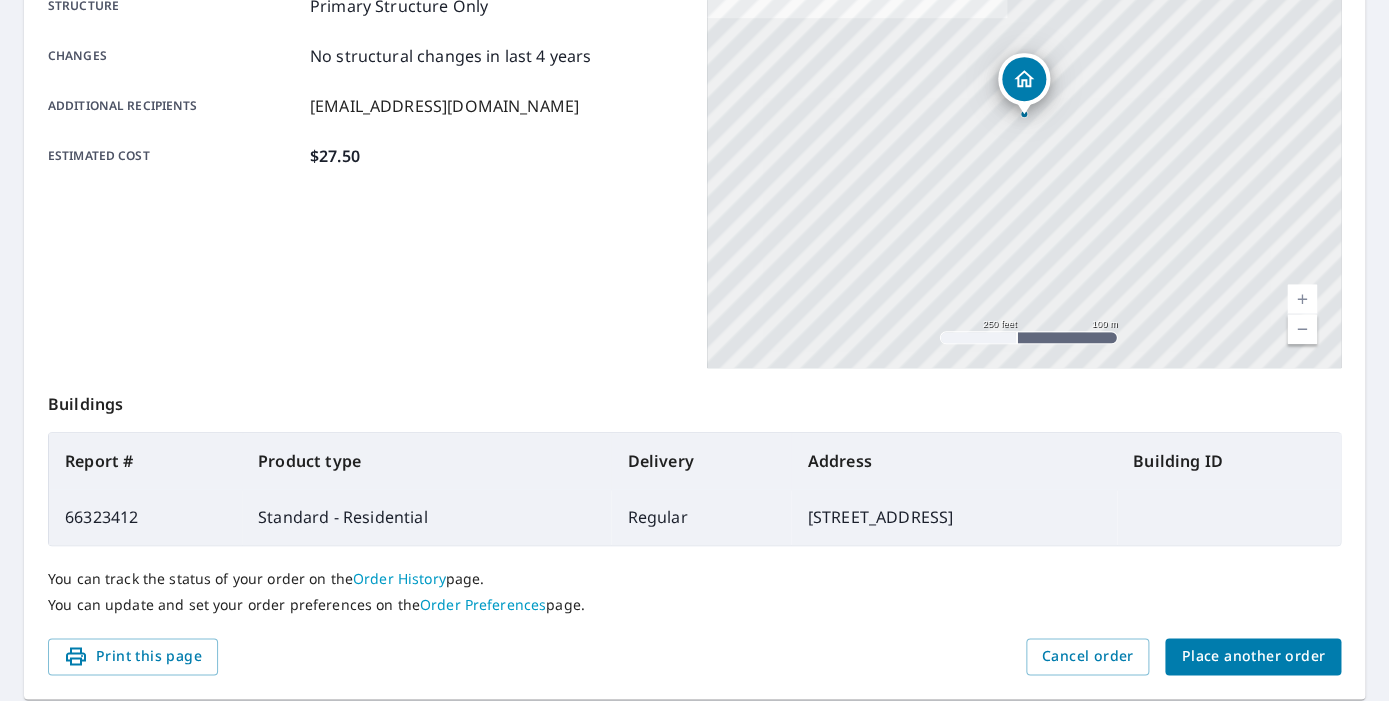 click on "Place another order" at bounding box center (1253, 656) 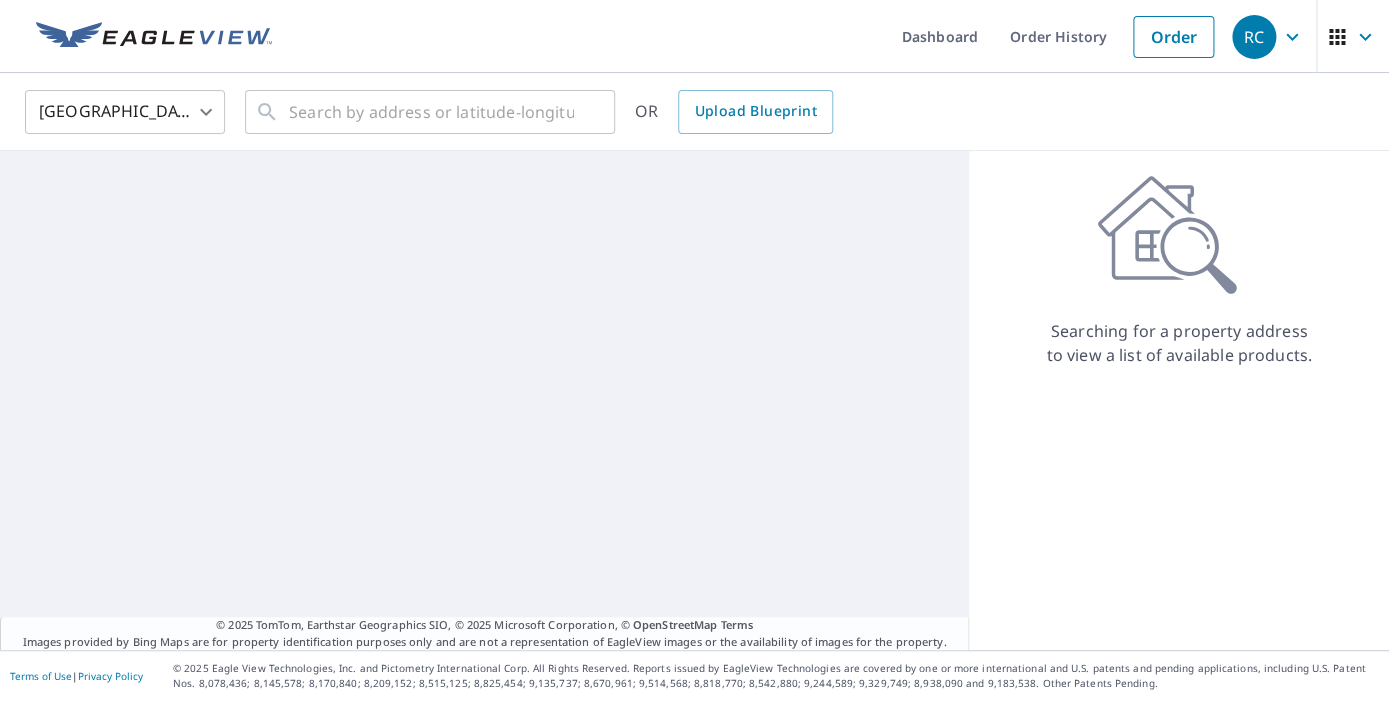 scroll, scrollTop: 0, scrollLeft: 0, axis: both 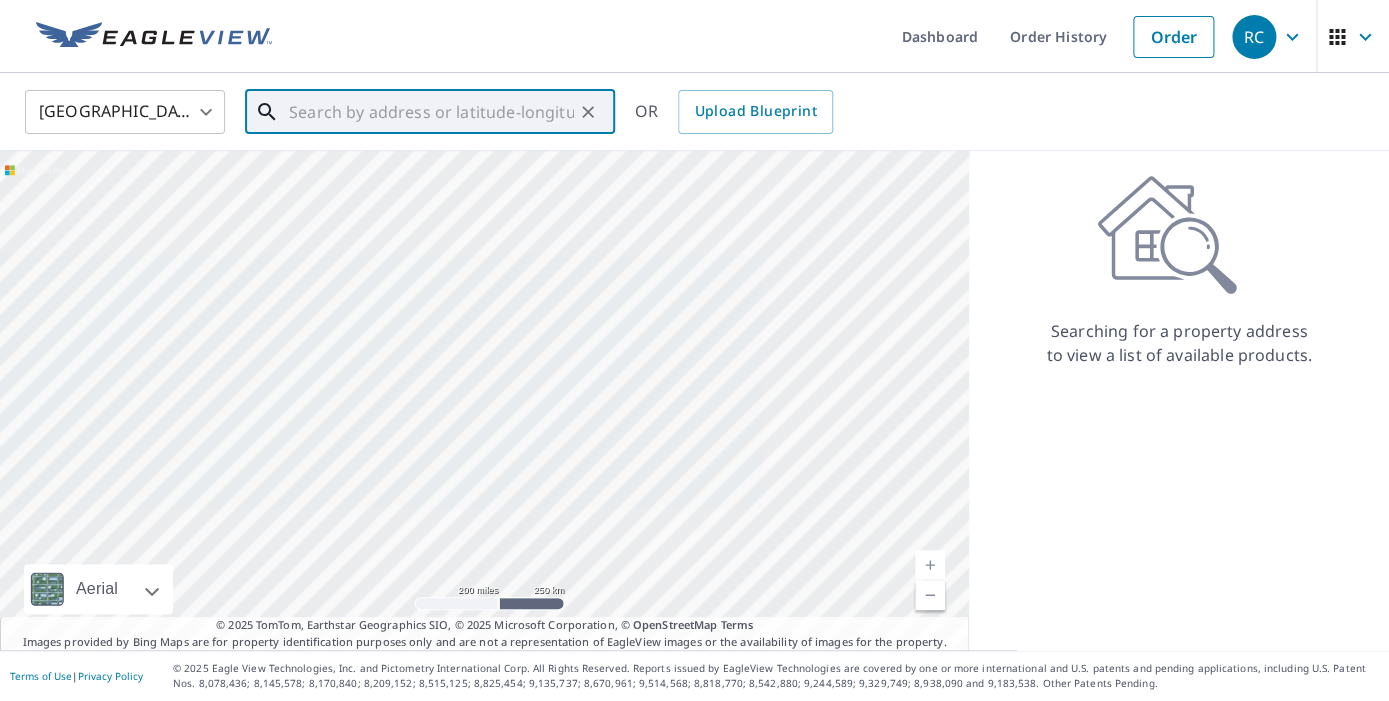 click at bounding box center (431, 112) 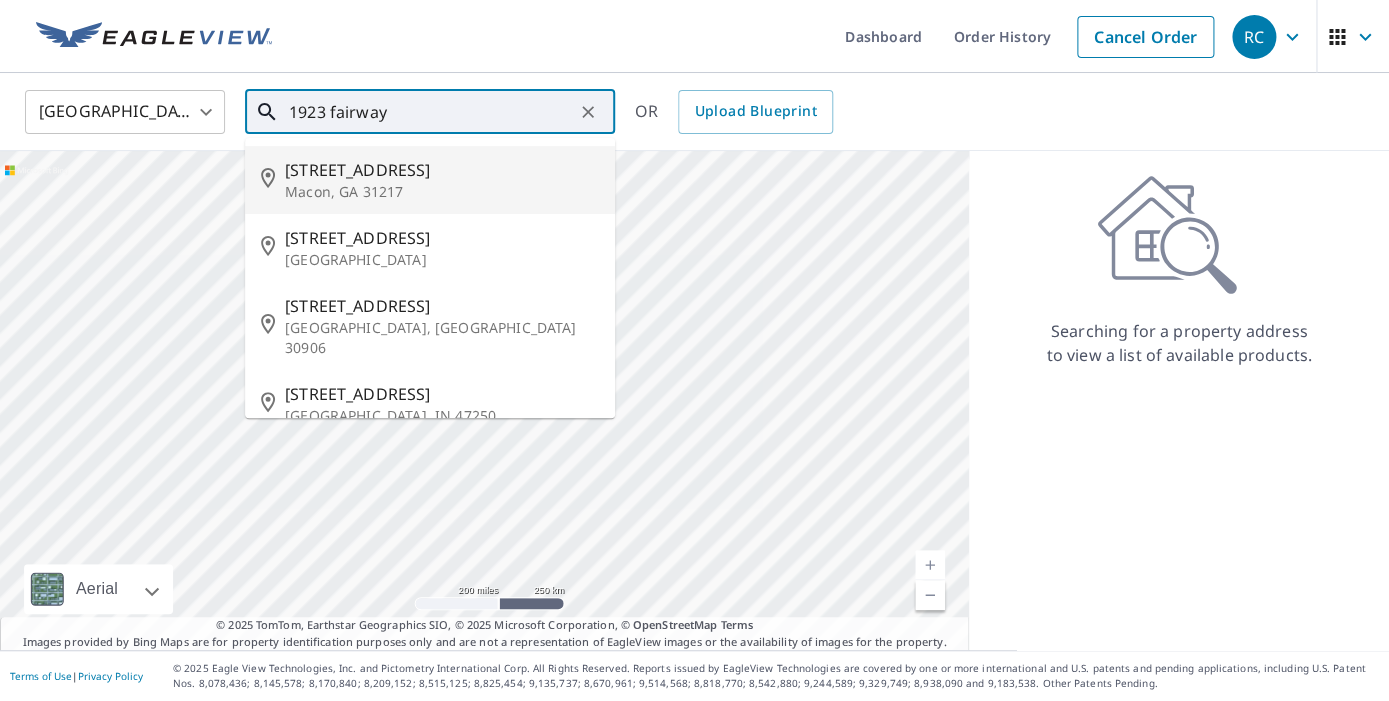 click on "1923 Fairway Dr" at bounding box center (442, 170) 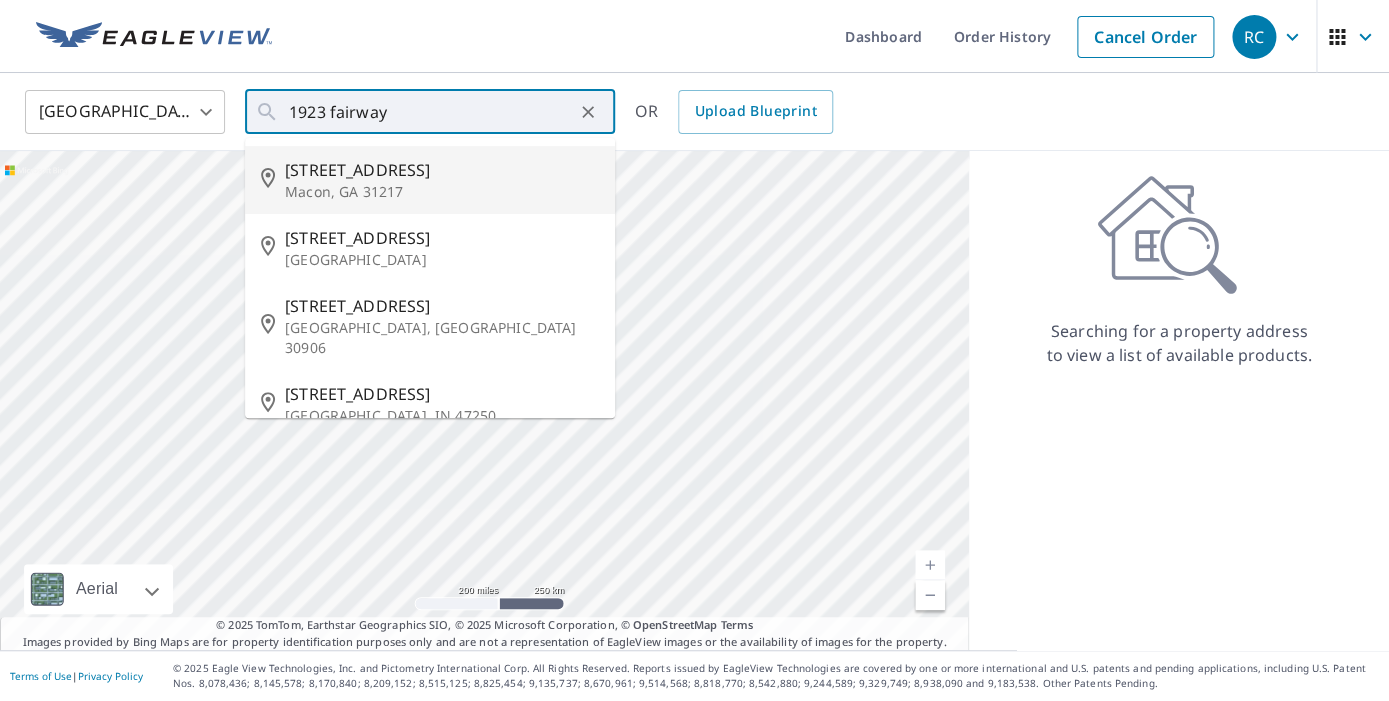 type on "1923 Fairway Dr Macon, GA 31217" 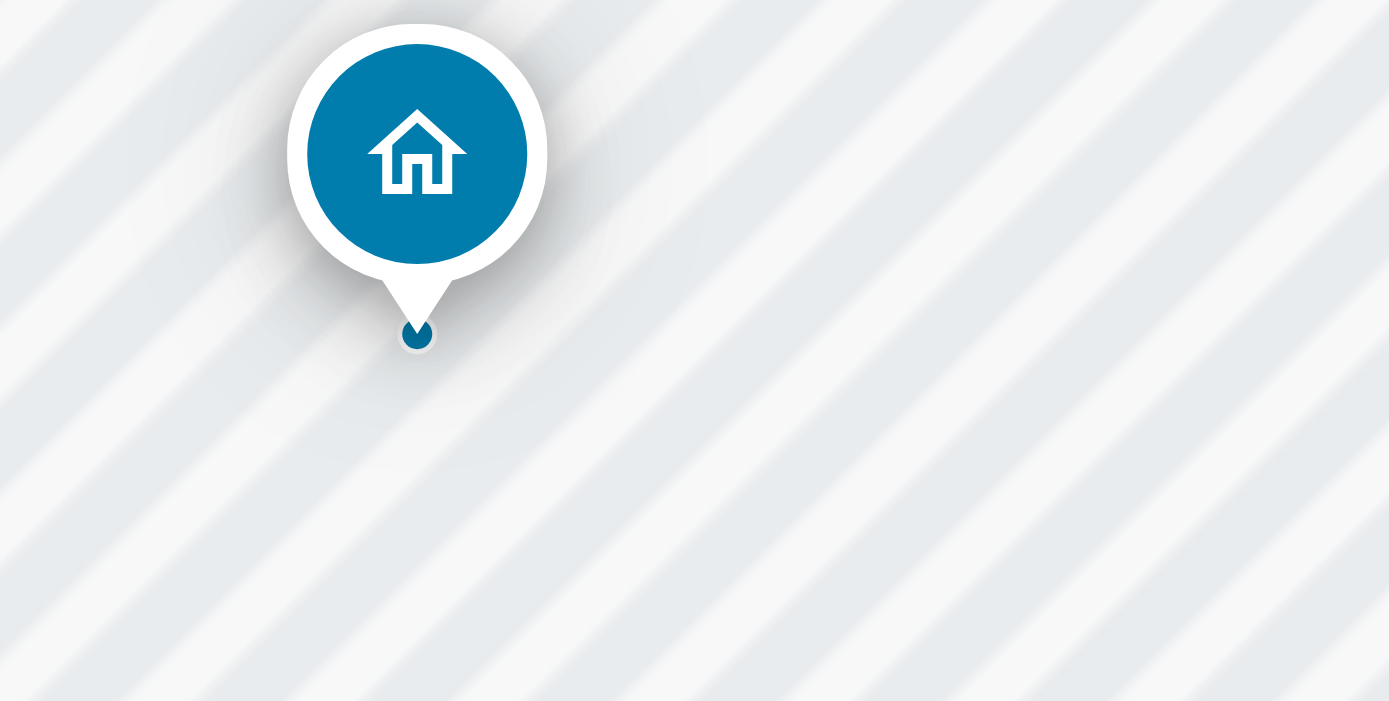drag, startPoint x: 493, startPoint y: 419, endPoint x: 538, endPoint y: 422, distance: 45.099888 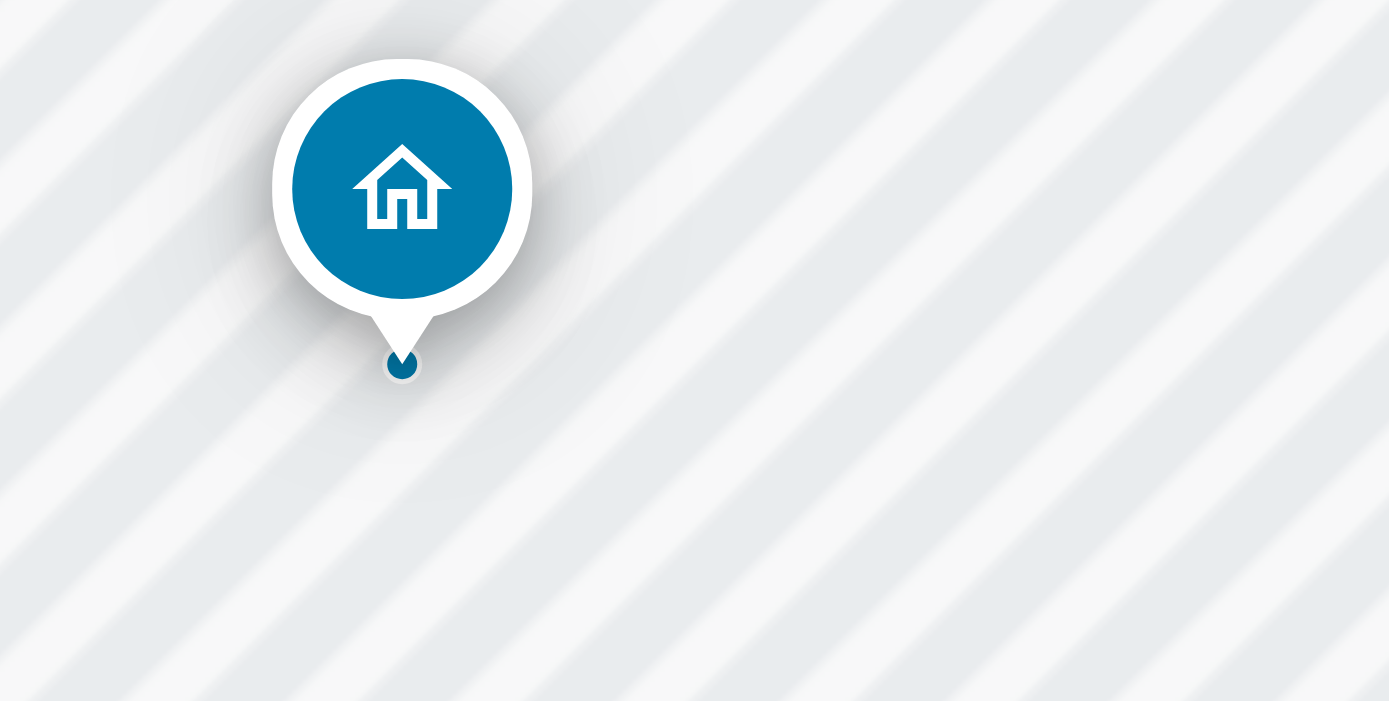 click on "1923 Fairway Dr Macon, GA 31217" at bounding box center (464, 400) 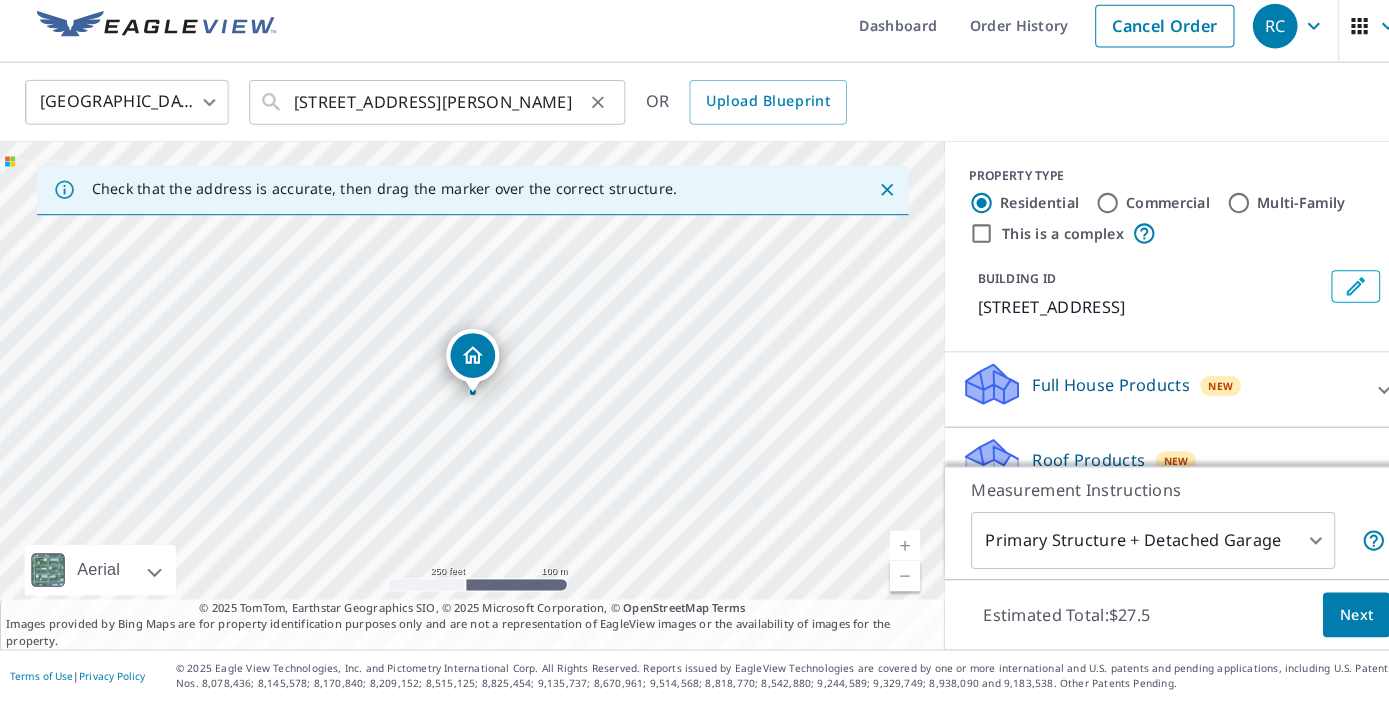 click 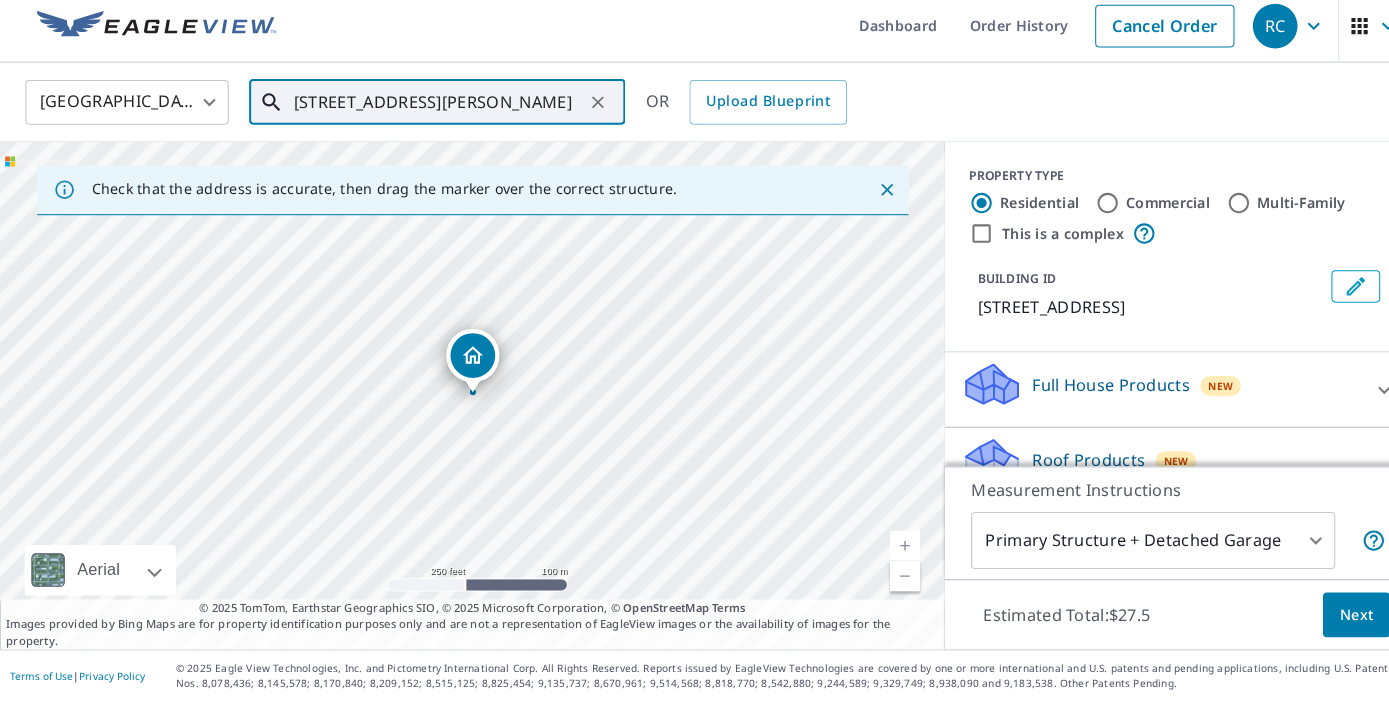 click 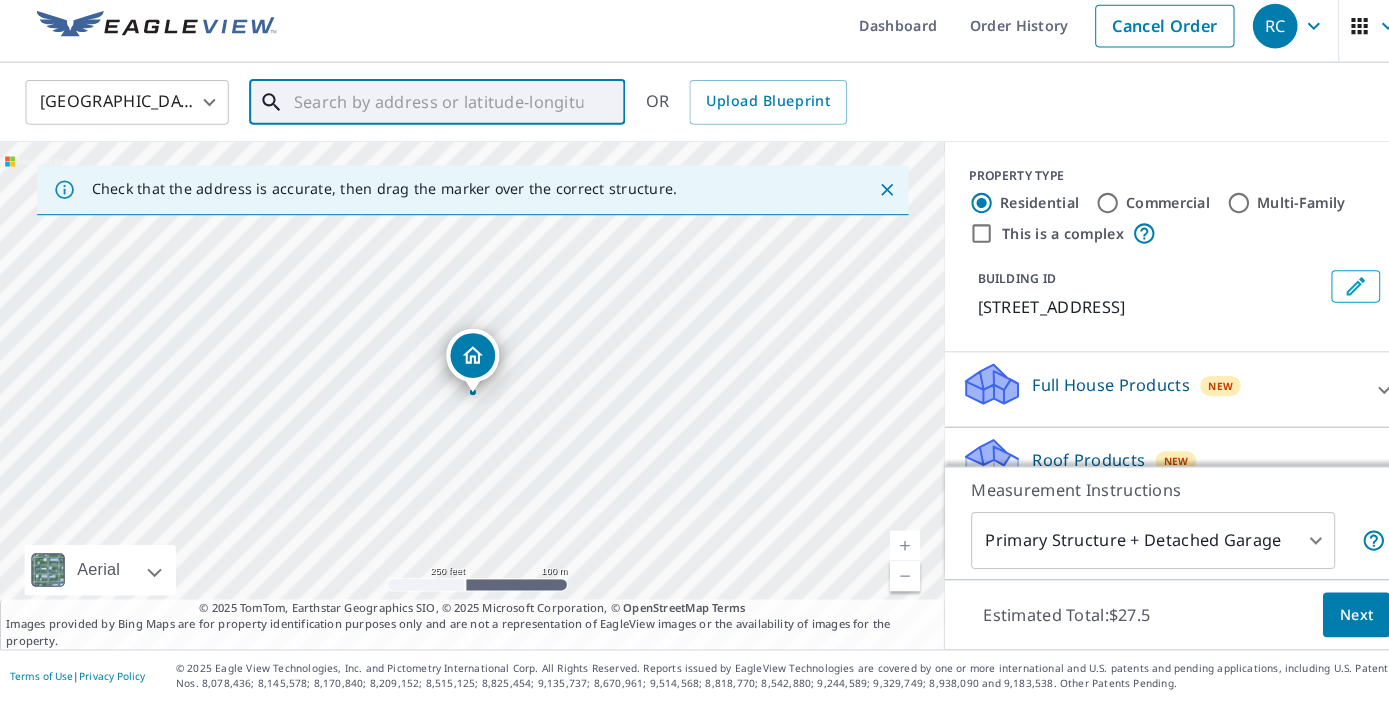 click at bounding box center (431, 112) 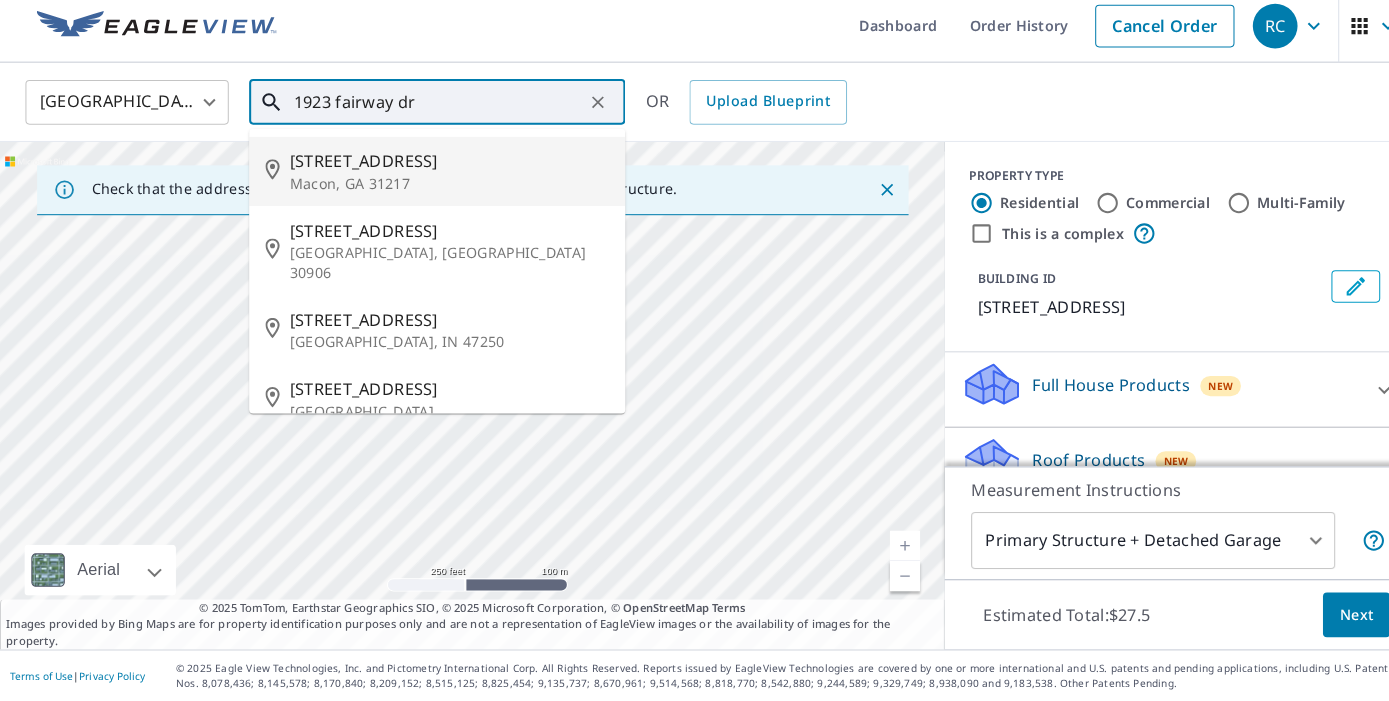 click on "1923 Fairway Dr" at bounding box center (442, 170) 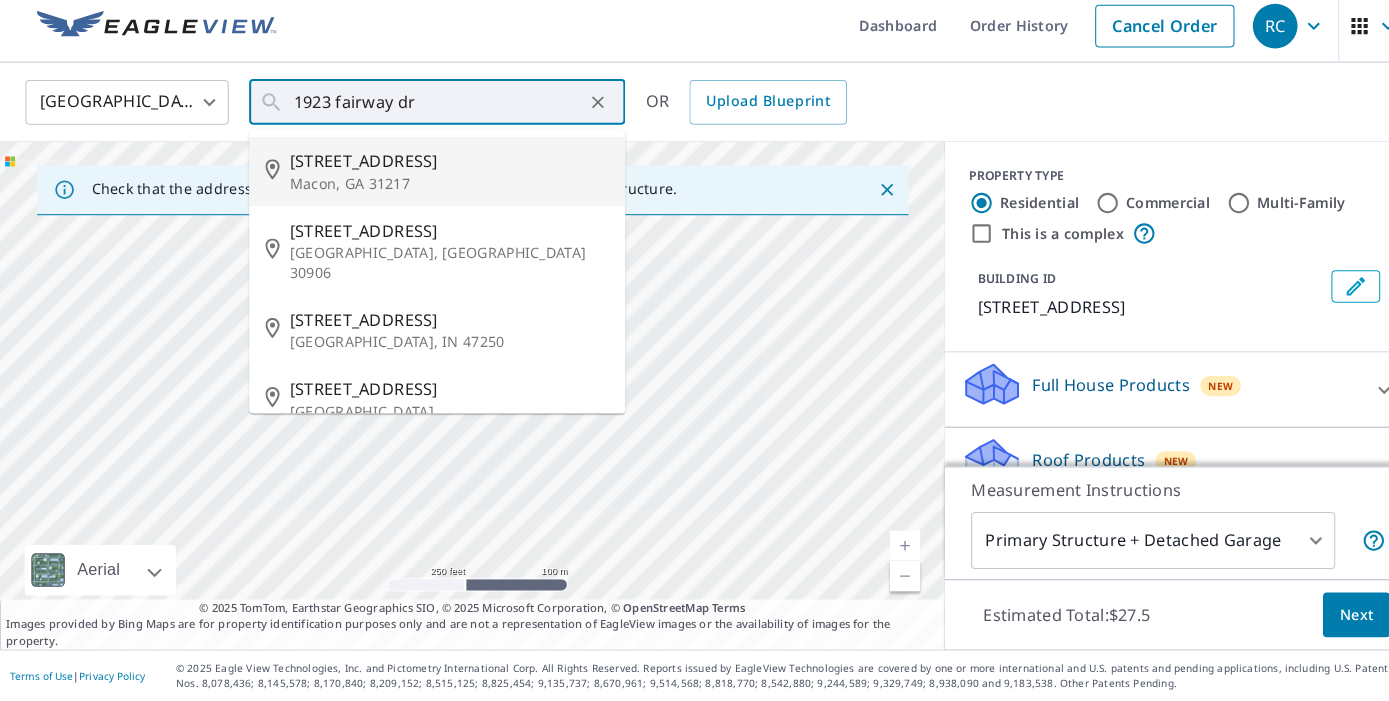 type on "1923 Fairway Dr Macon, GA 31217" 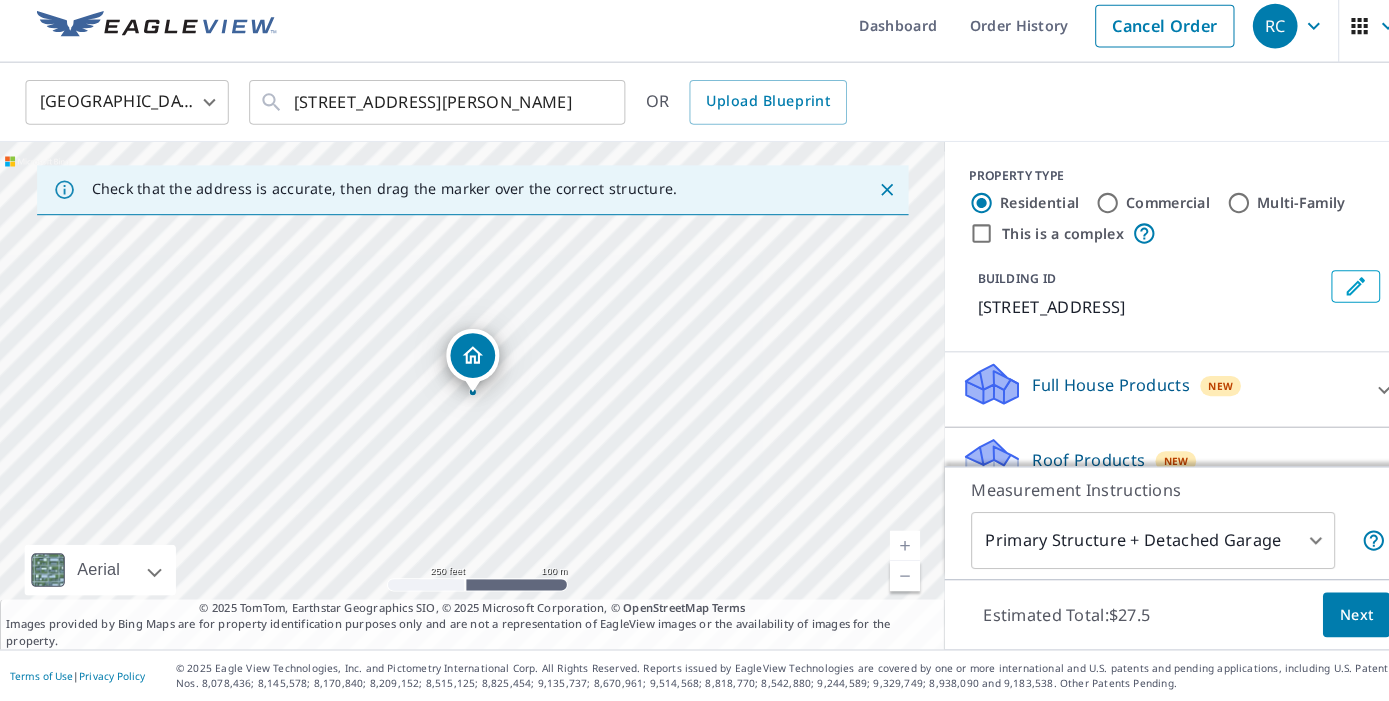 click on "RC RC
Dashboard Order History Cancel Order RC United States US ​ 1923 Fairway Dr Macon, GA 31217 ​ OR Upload Blueprint Check that the address is accurate, then drag the marker over the correct structure. 1923 Fairway Dr Macon, GA 31217 Aerial Road A standard road map Aerial A detailed look from above Labels Labels 250 feet 100 m © 2025 TomTom, © Vexcel Imaging, © 2025 Microsoft Corporation,  © OpenStreetMap Terms © 2025 TomTom, Earthstar Geographics SIO, © 2025 Microsoft Corporation, ©   OpenStreetMap   Terms Images provided by Bing Maps are for property identification purposes only and are not a representation of EagleView images or the availability of images for the property. PROPERTY TYPE Residential Commercial Multi-Family This is a complex BUILDING ID 1923 Fairway Dr, Macon, GA, 31217 Full House Products New Full House™ $91 Roof Products New Standard with Regular Delivery Premium $24.25 - $75.5 Standard $27.5 Delivery Regular $0 8 ​ QuickSquares™ $18 Gutter $13.75 Bid Perfect™ 1" at bounding box center [694, 350] 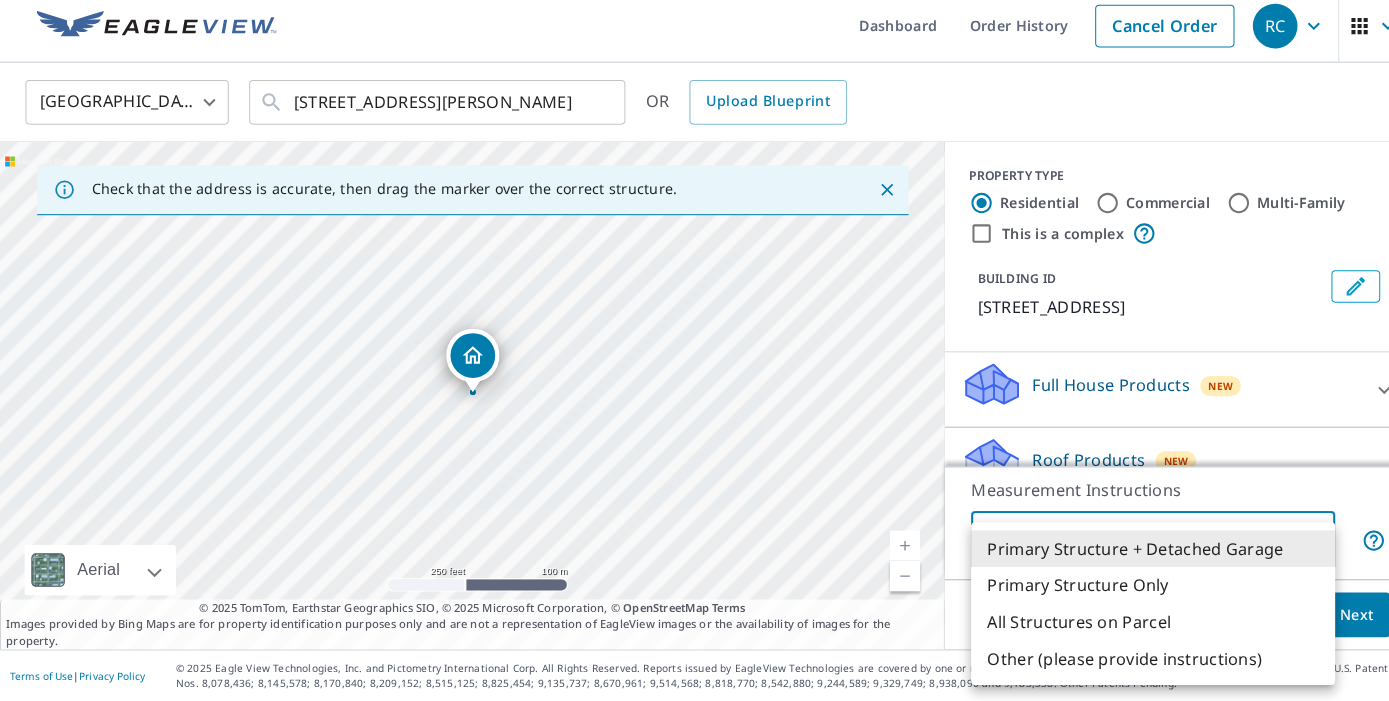 click on "Primary Structure Only" at bounding box center [1134, 587] 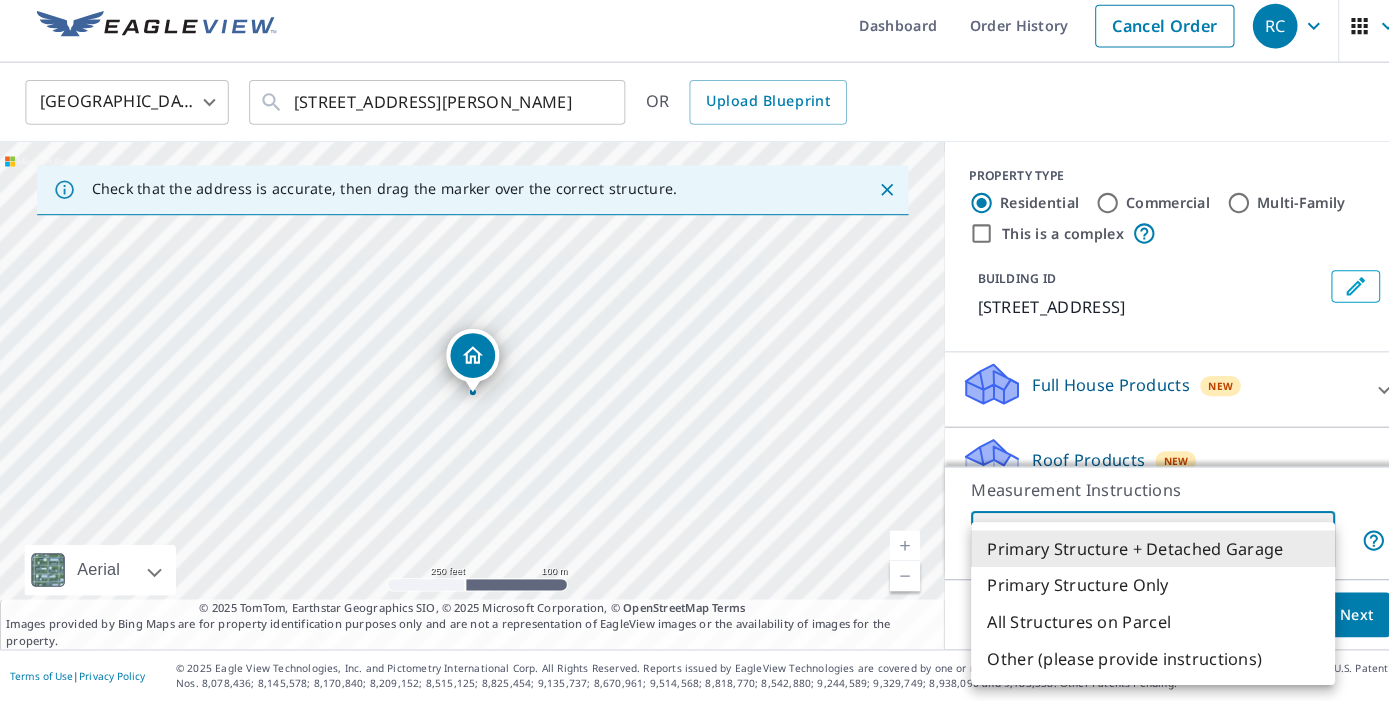 type on "2" 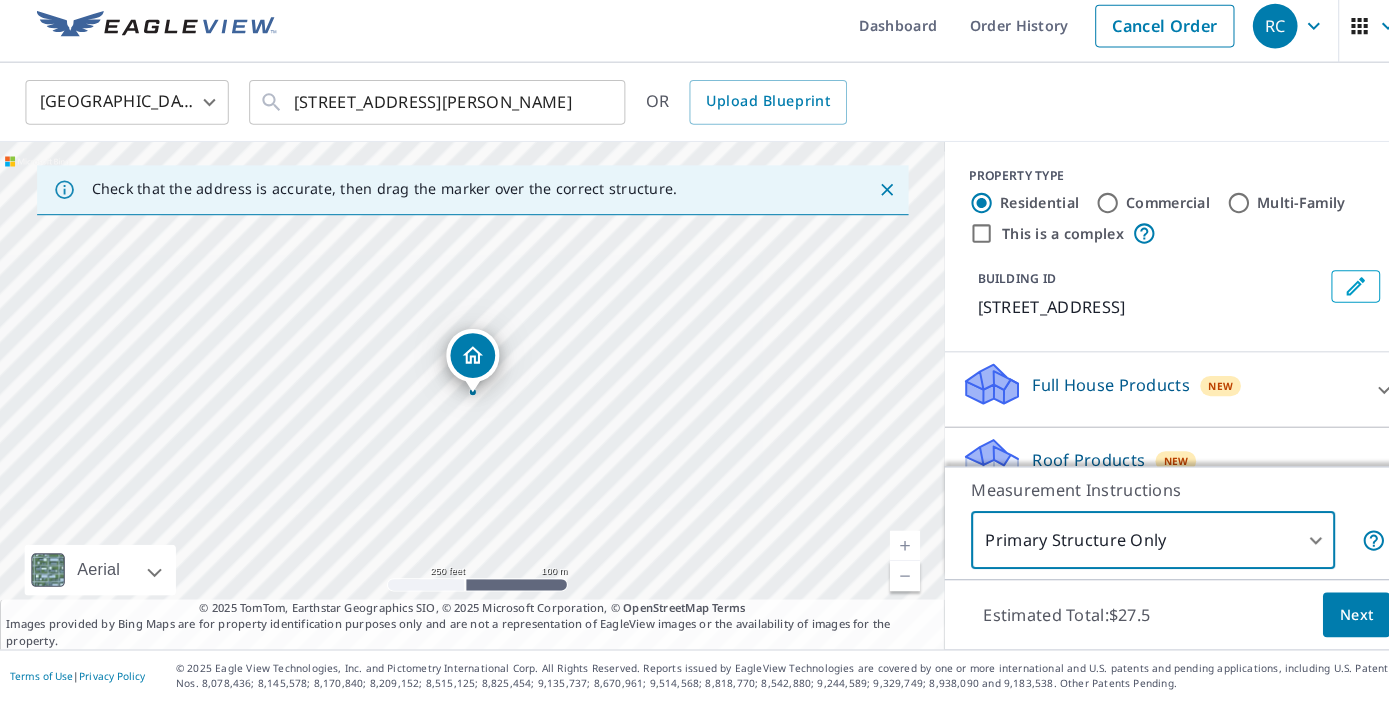 click on "Next" at bounding box center (1334, 616) 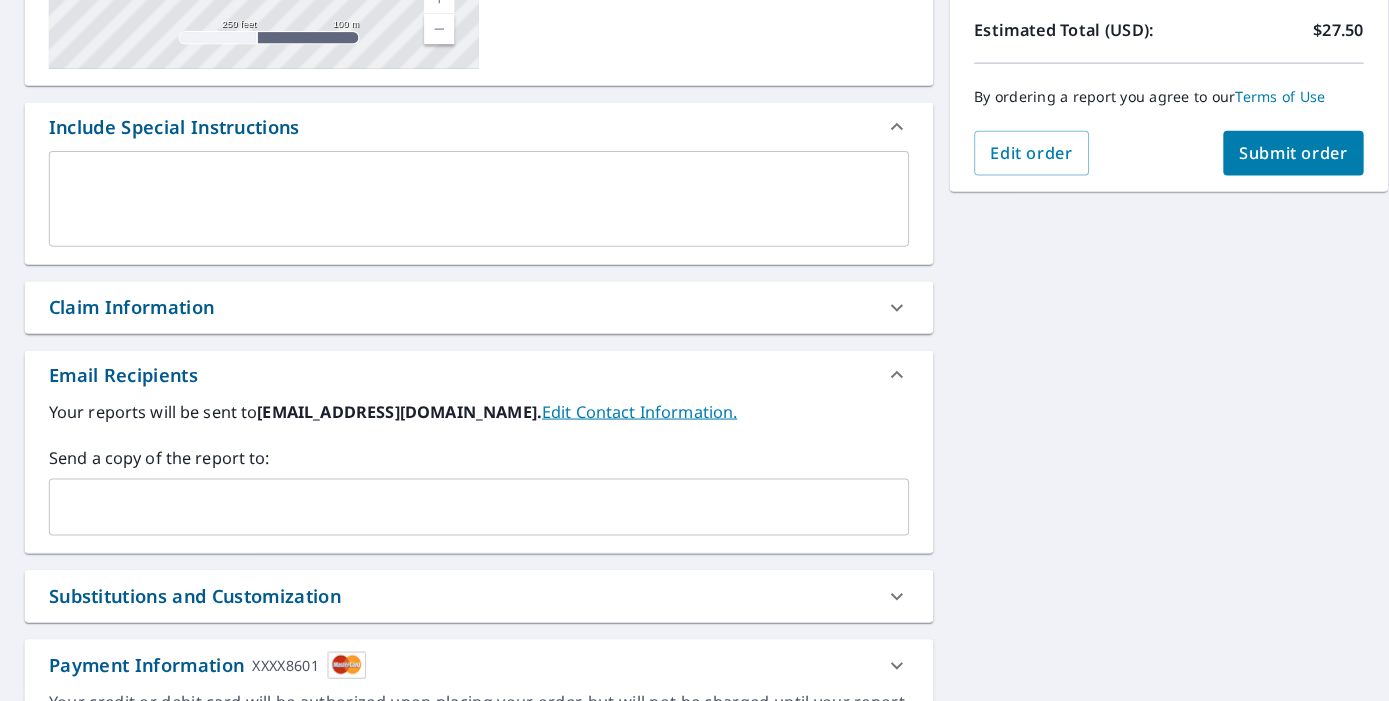 scroll, scrollTop: 459, scrollLeft: 0, axis: vertical 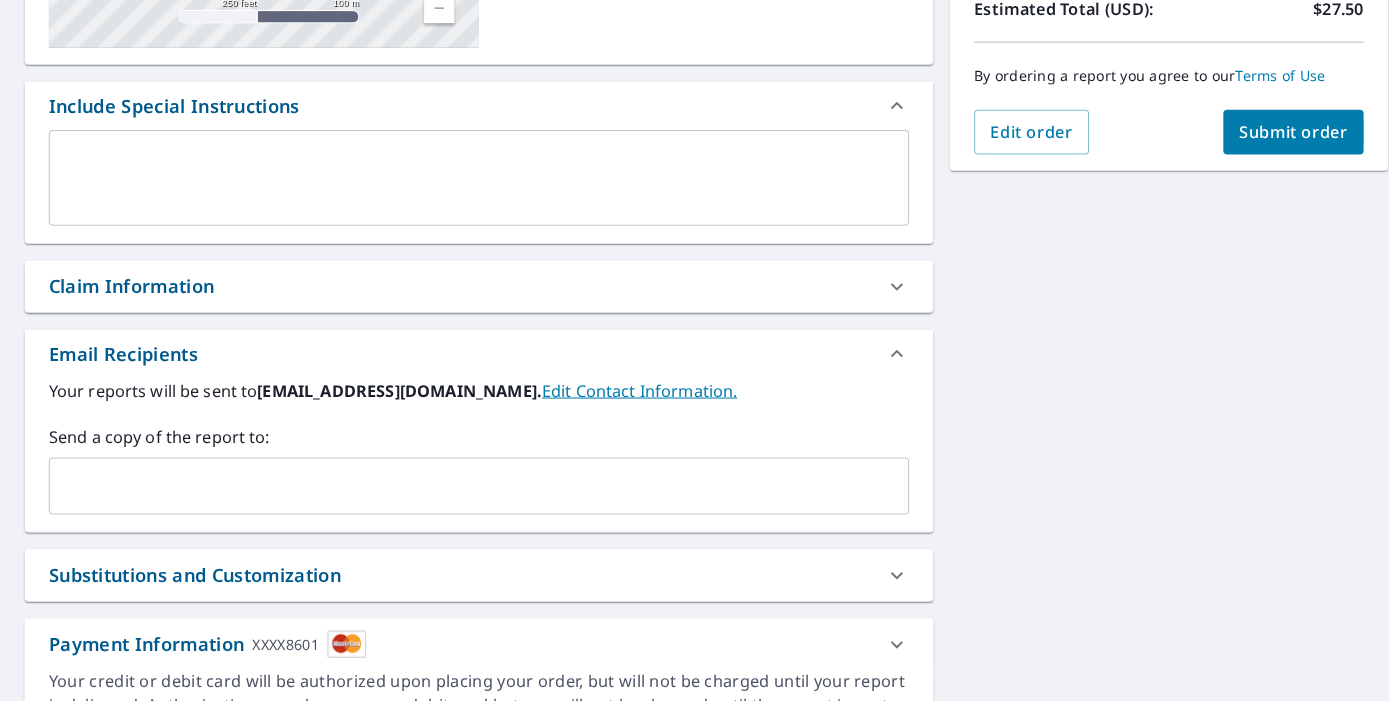 click at bounding box center [456, 489] 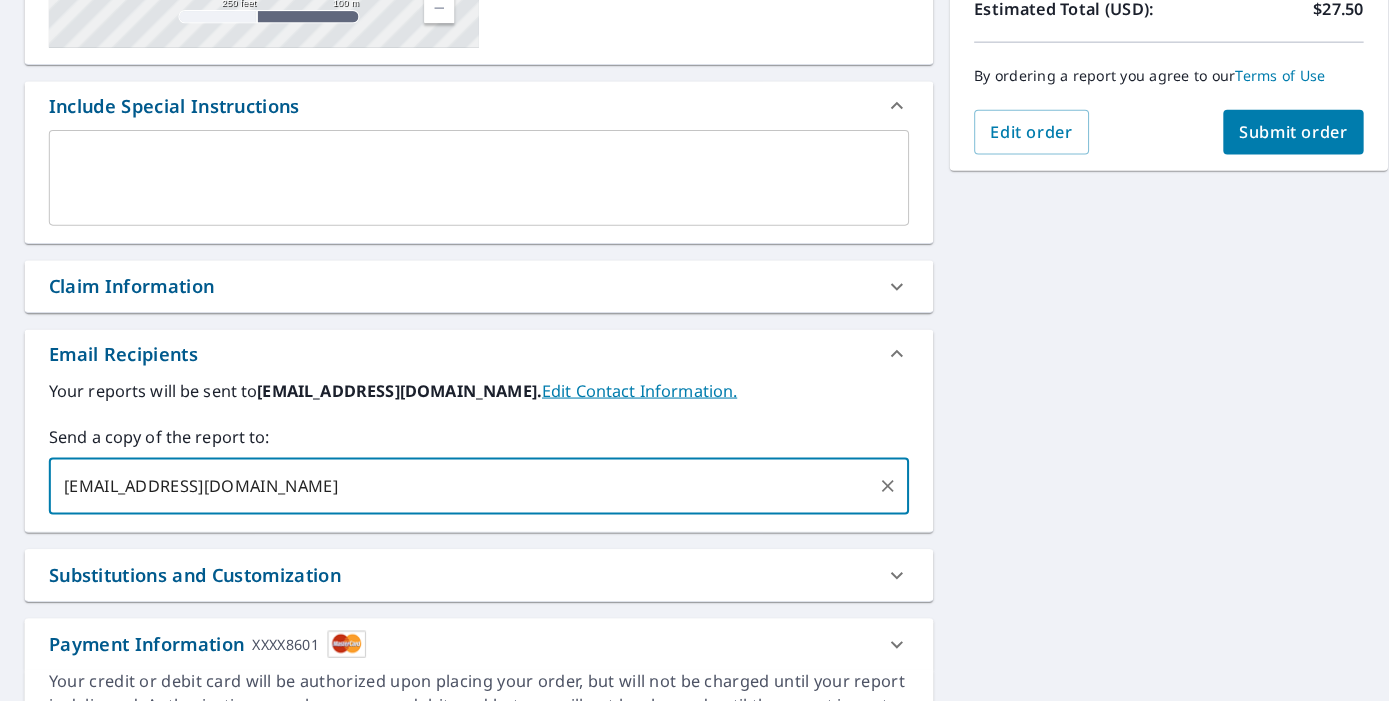 type on "llmartinjr2014@gmail.com" 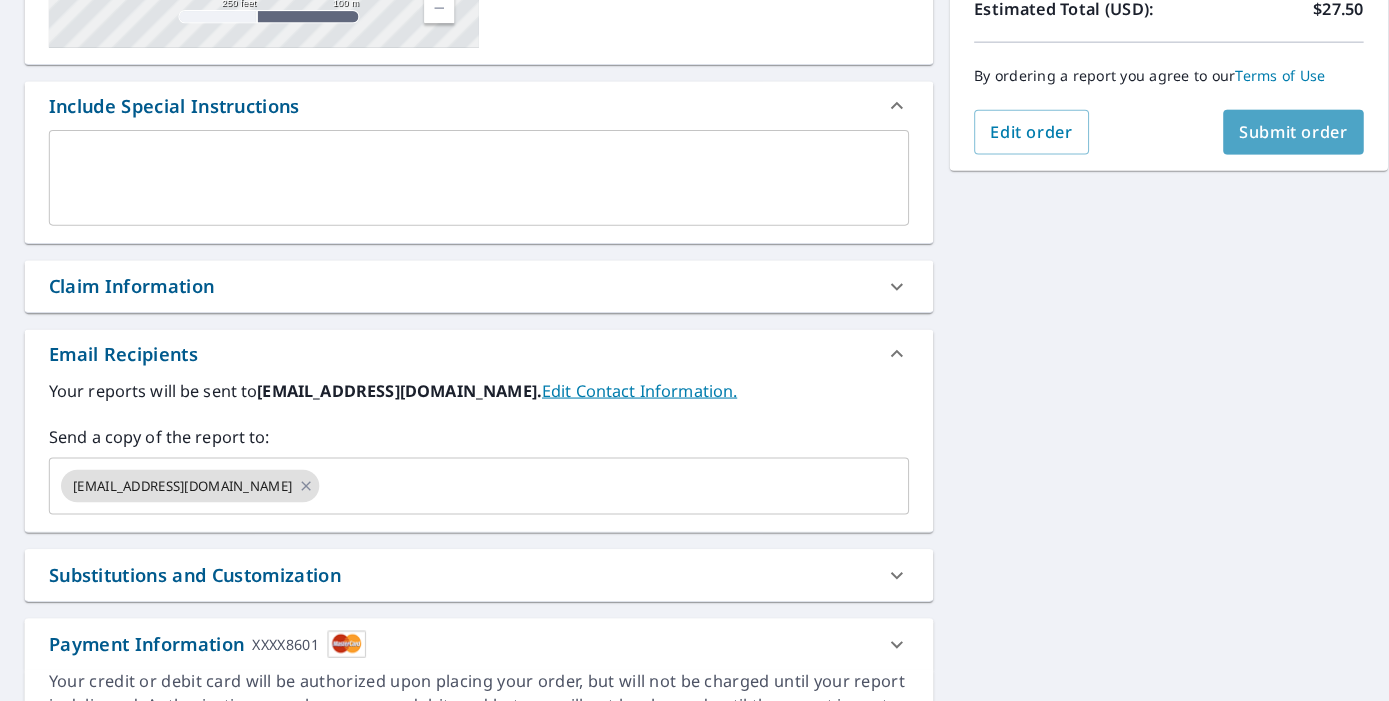 click on "Submit order" at bounding box center [1272, 141] 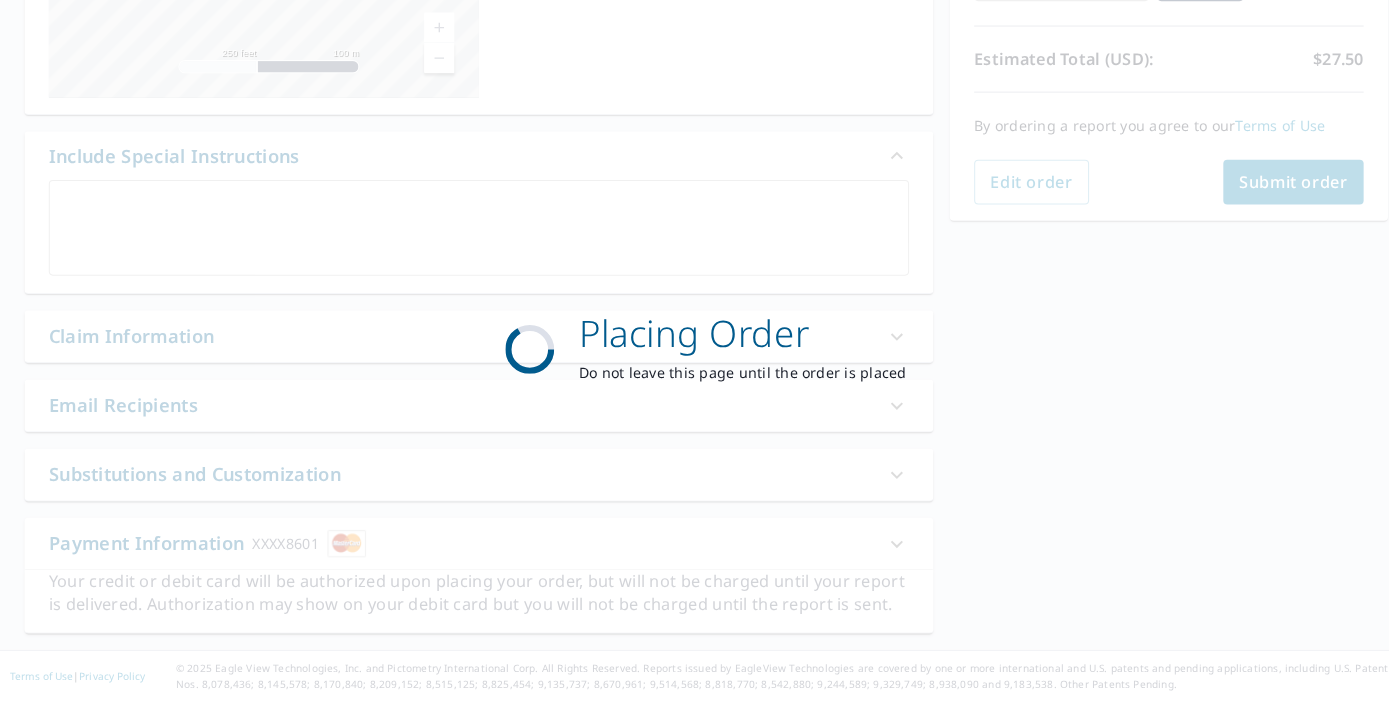 scroll, scrollTop: 410, scrollLeft: 0, axis: vertical 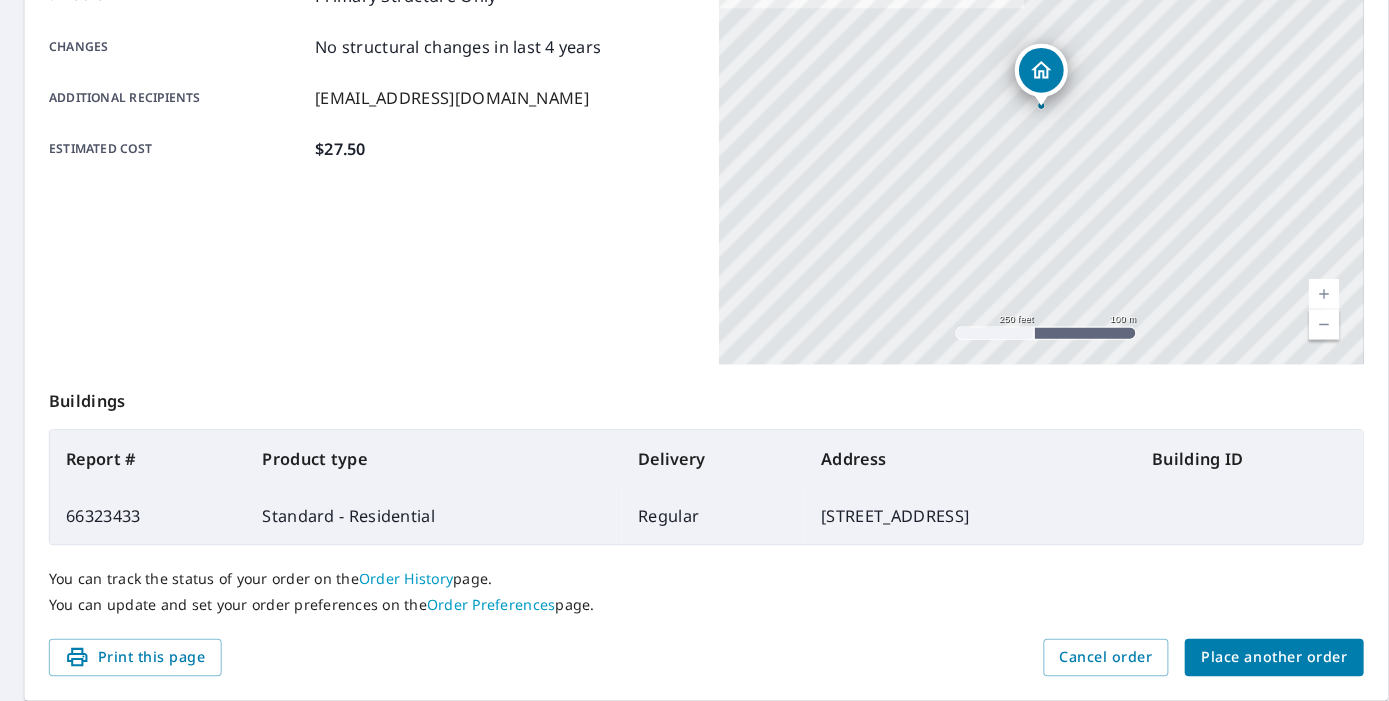 click on "Place another order" at bounding box center (1253, 657) 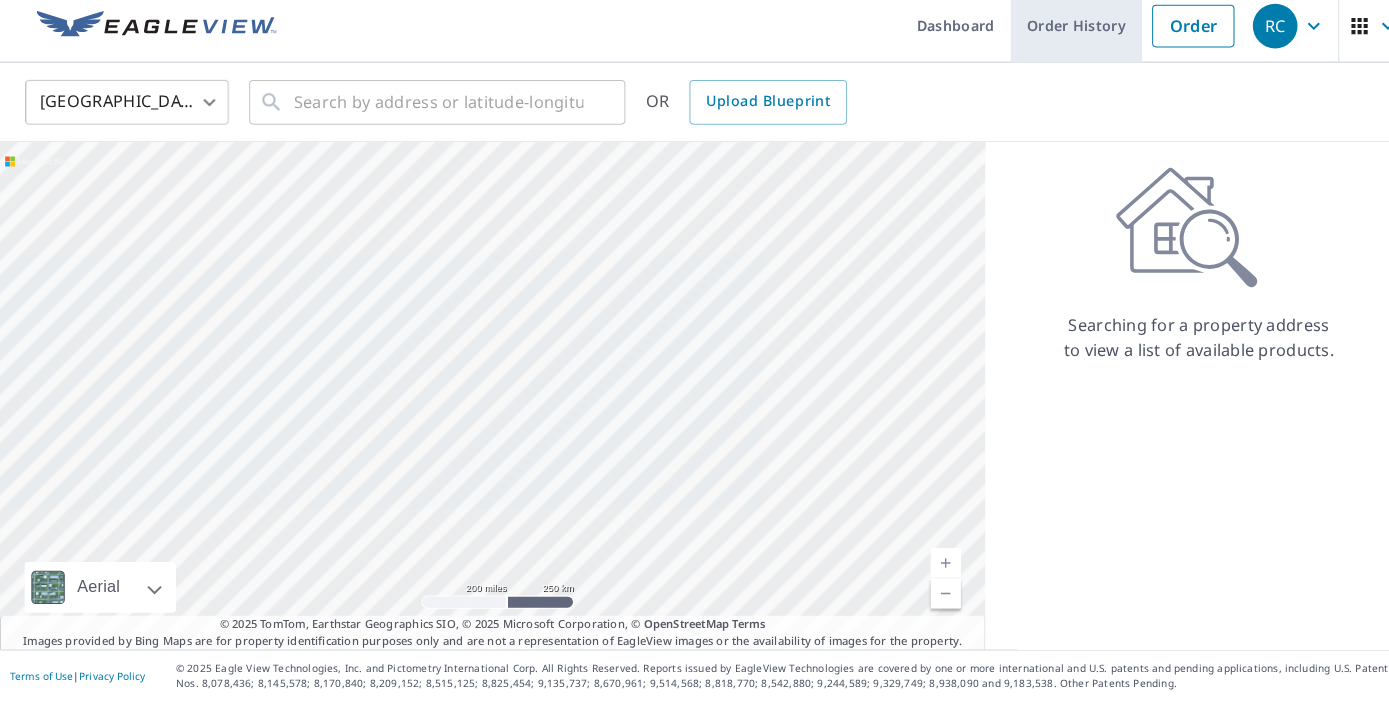 click on "Order History" at bounding box center (1058, 36) 